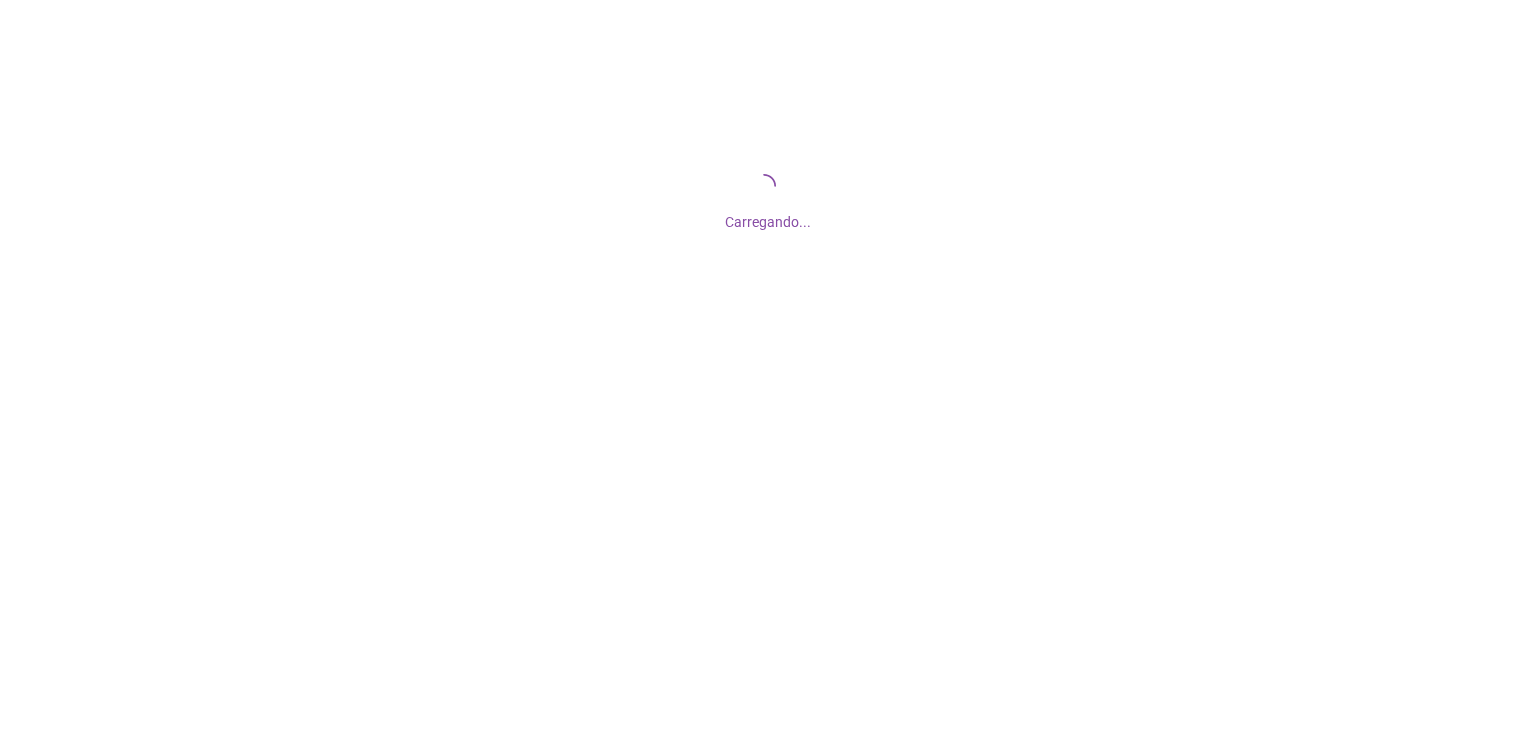 scroll, scrollTop: 0, scrollLeft: 0, axis: both 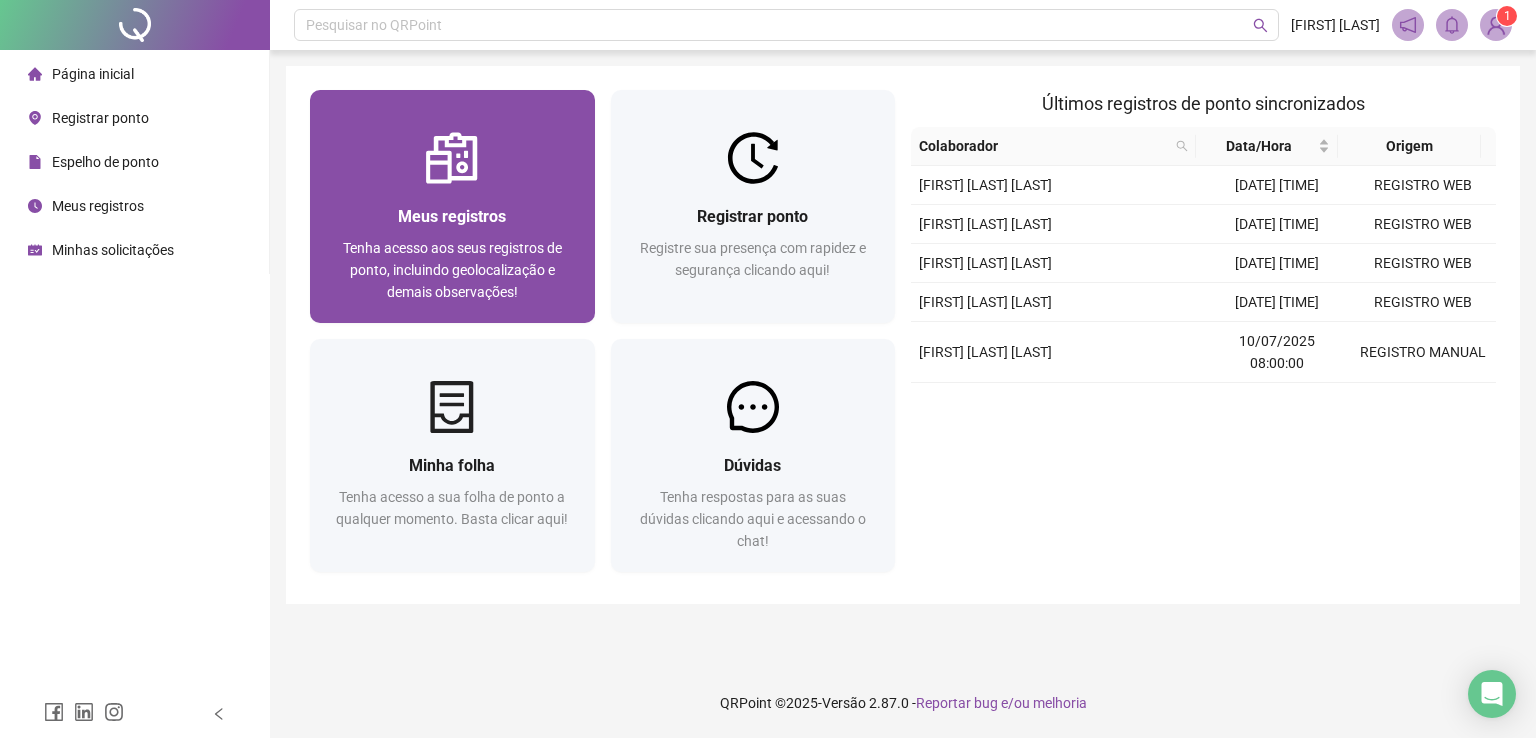 click at bounding box center (452, 158) 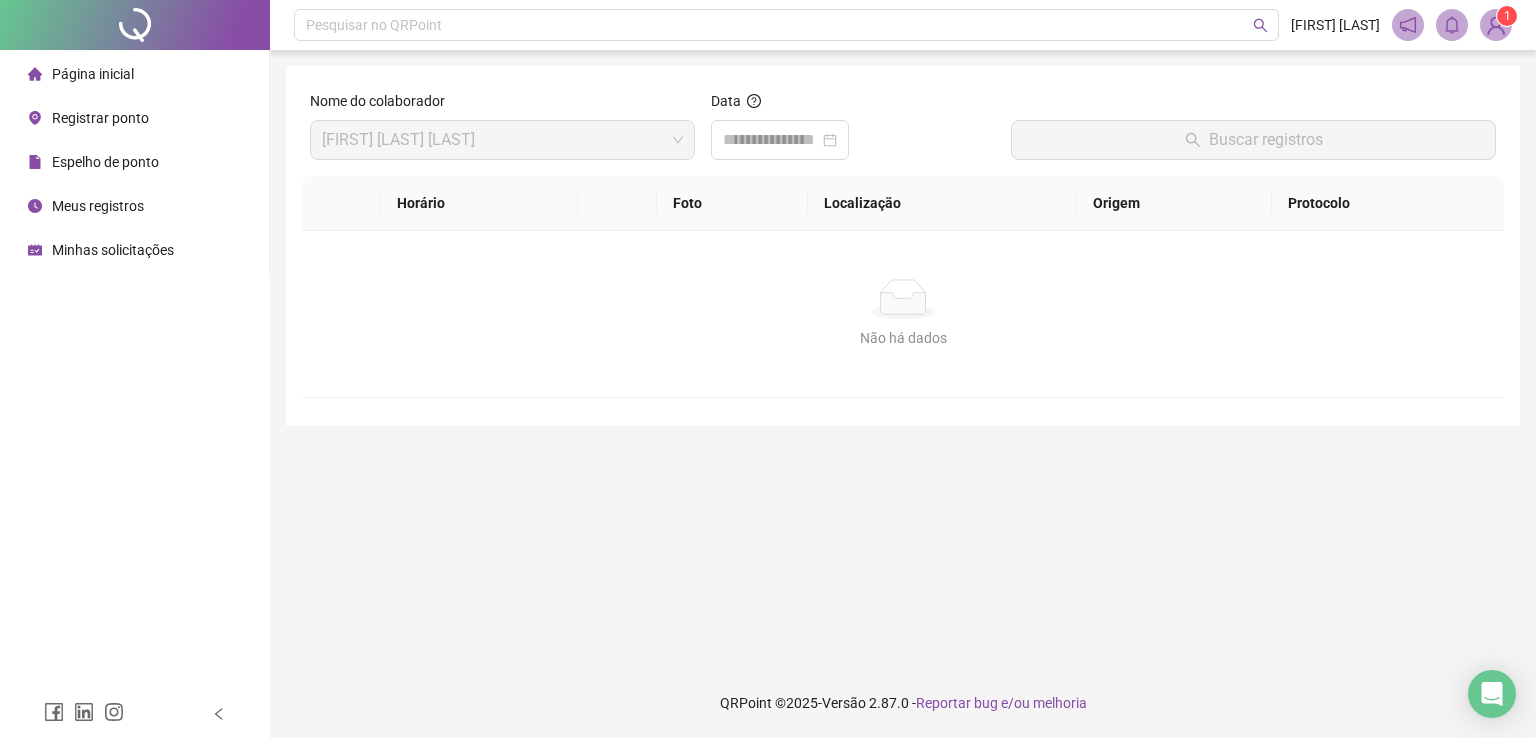 click on "Página inicial" at bounding box center (93, 74) 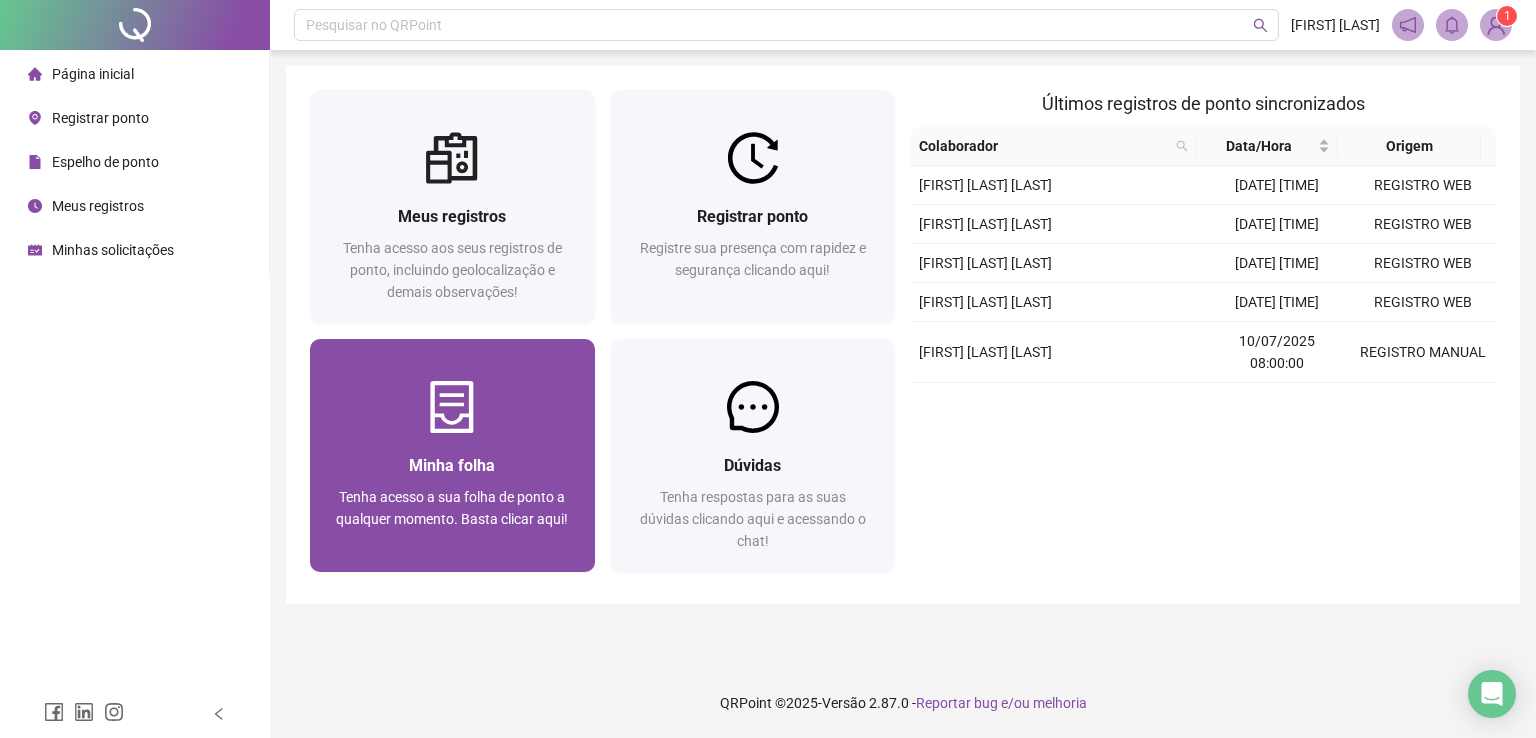 click at bounding box center [452, 407] 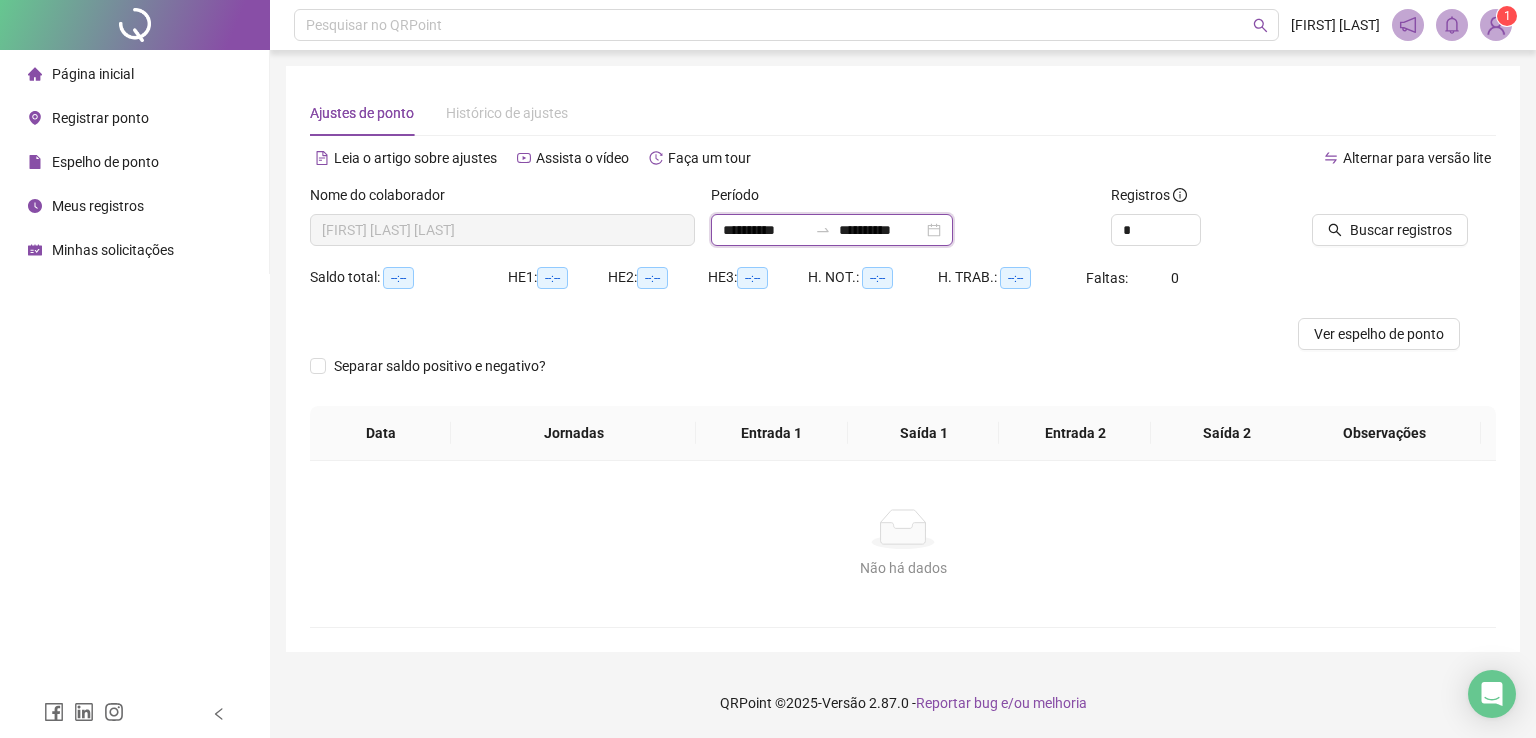 click on "**********" at bounding box center [765, 230] 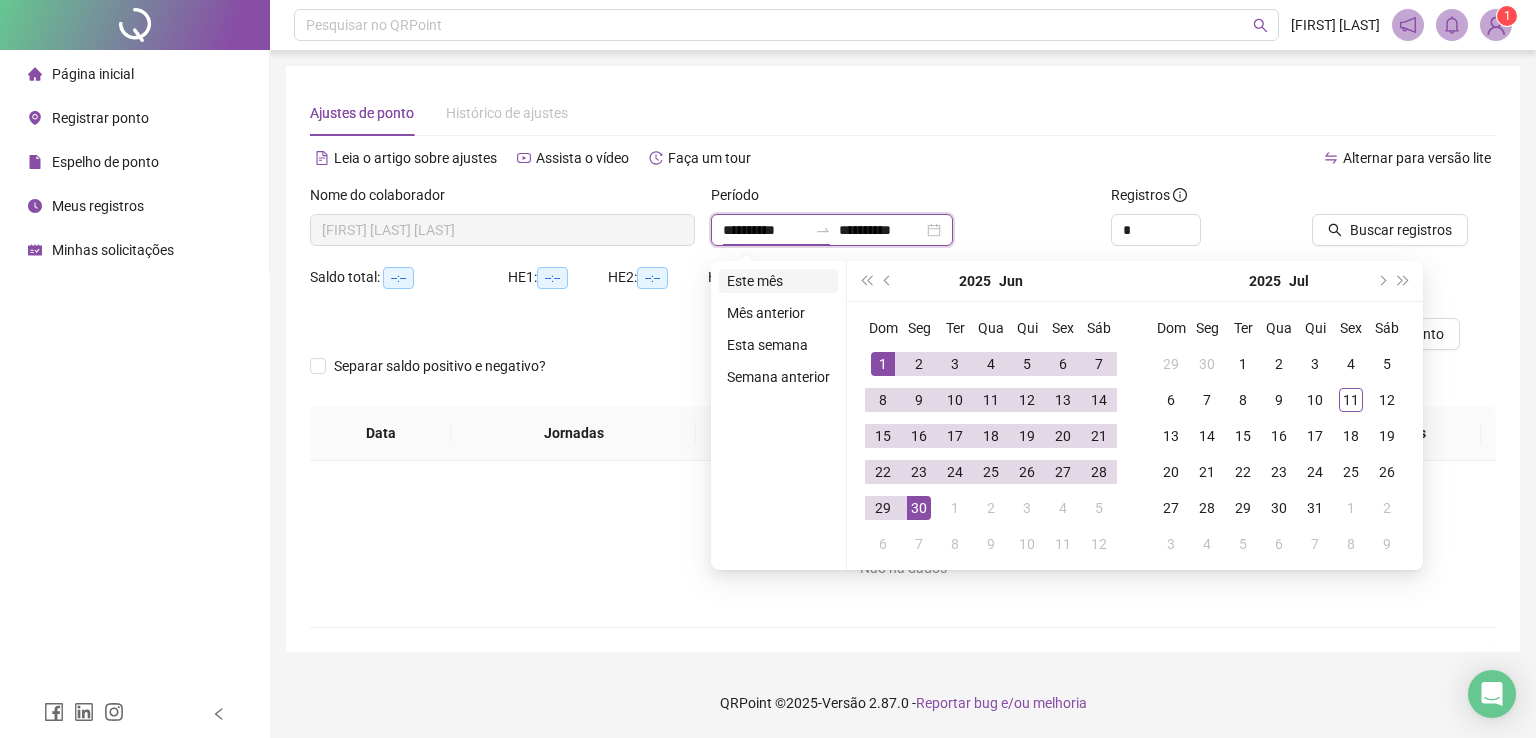 type on "**********" 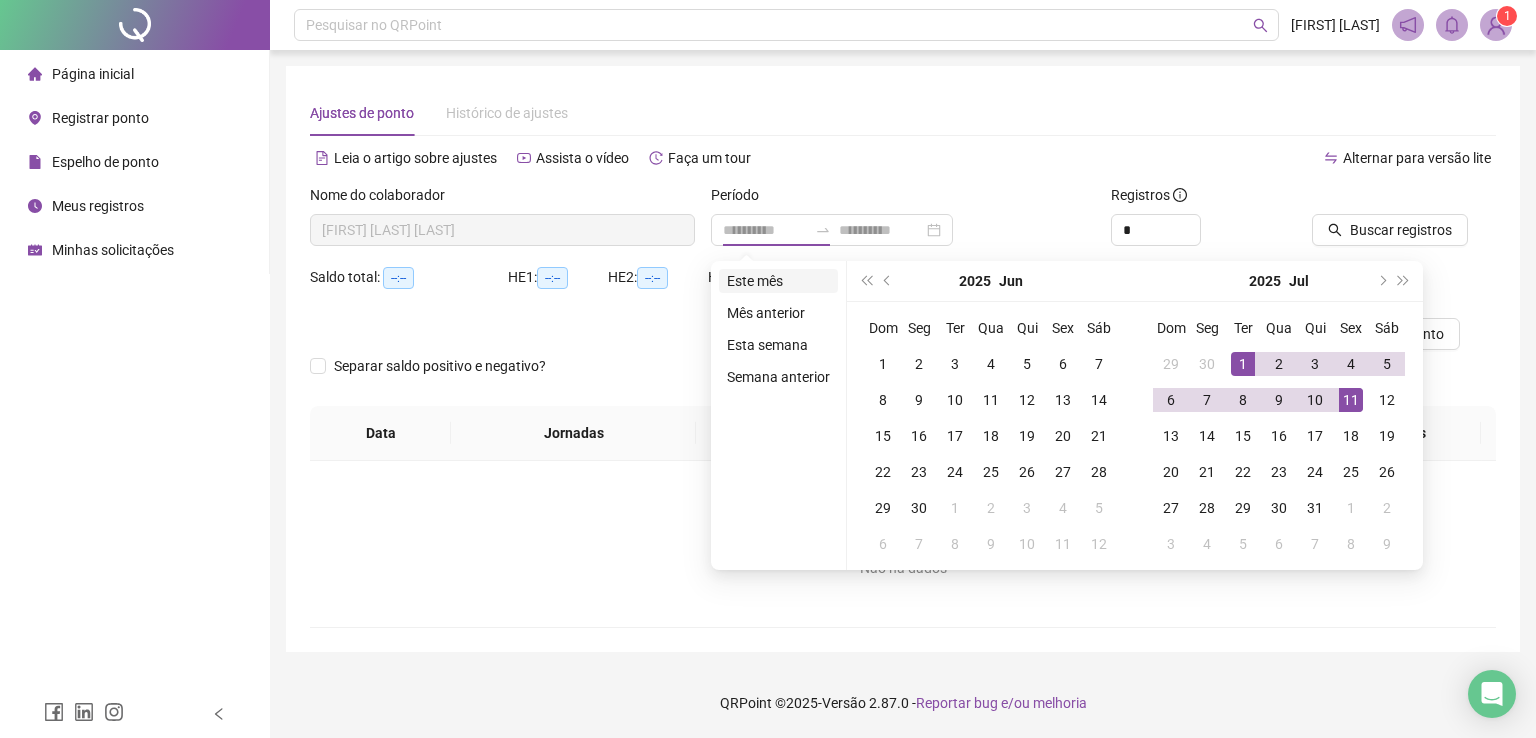 click on "Este mês" at bounding box center (778, 281) 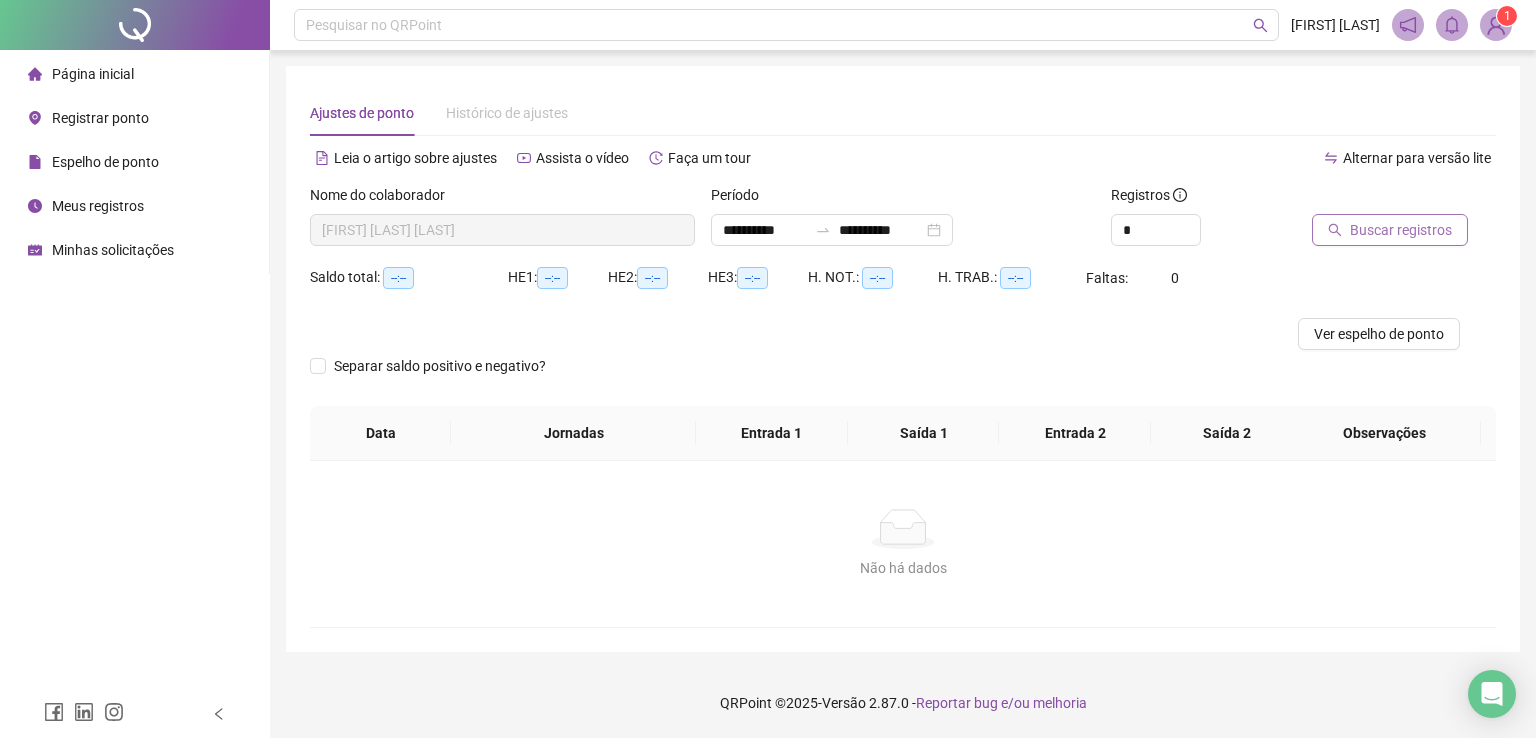 click on "Buscar registros" at bounding box center [1401, 230] 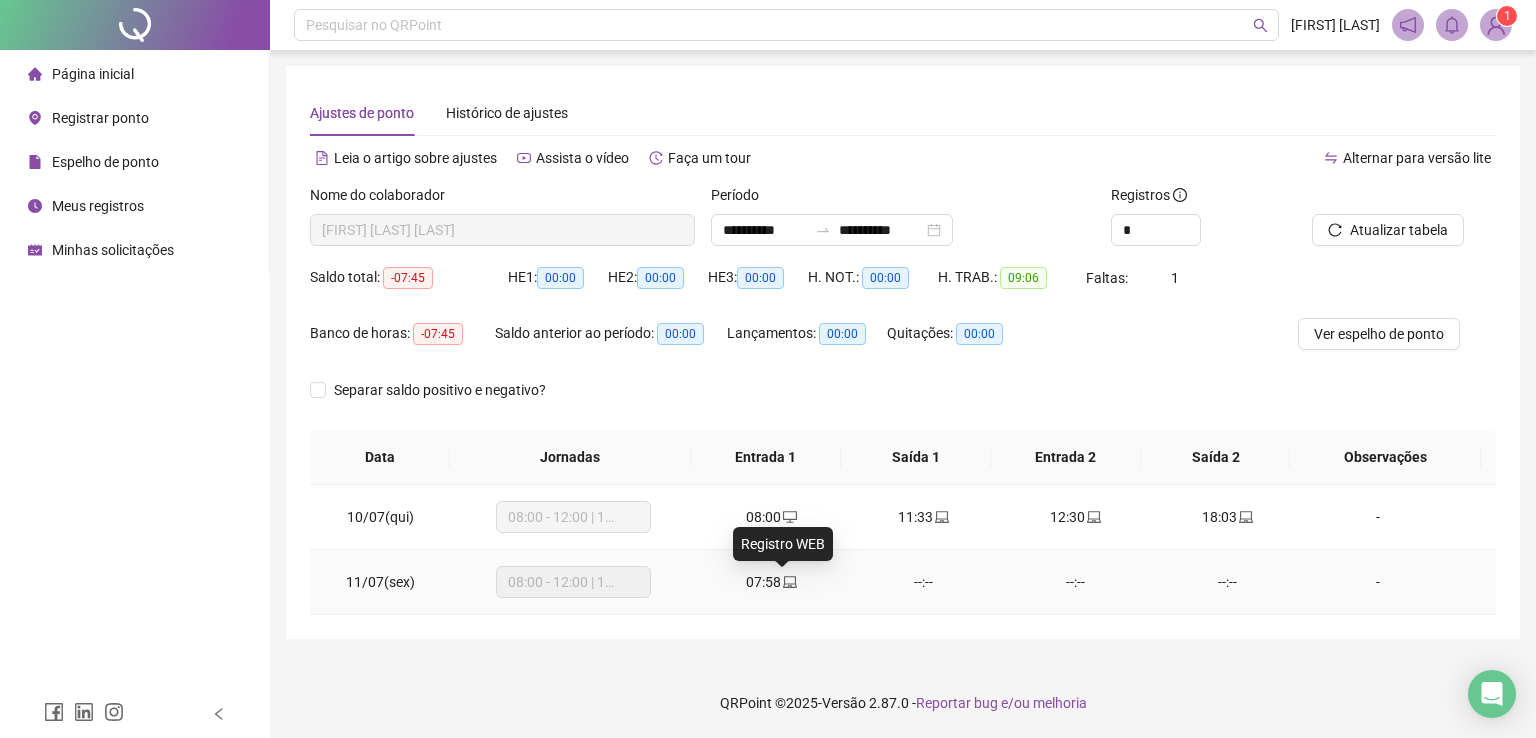 click 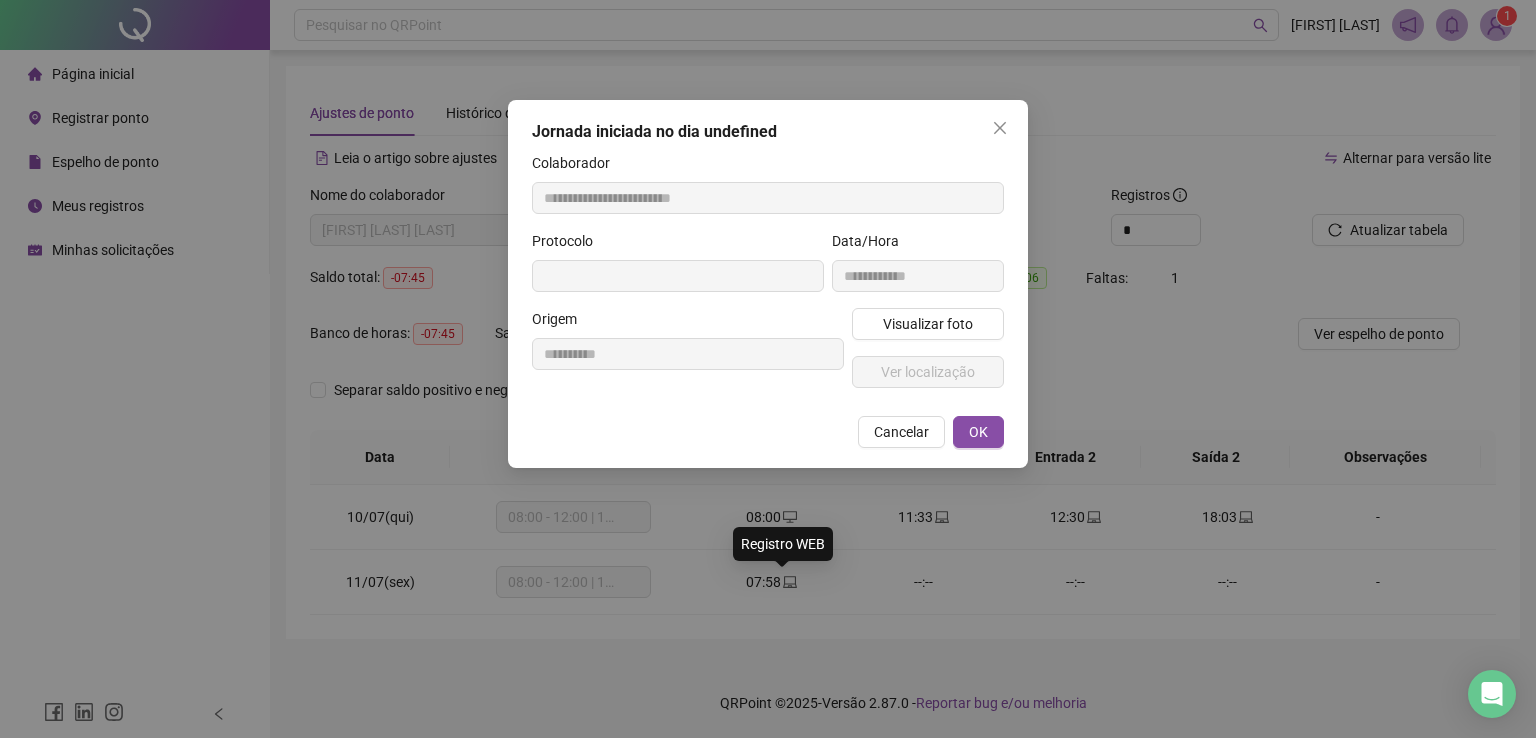 type on "**********" 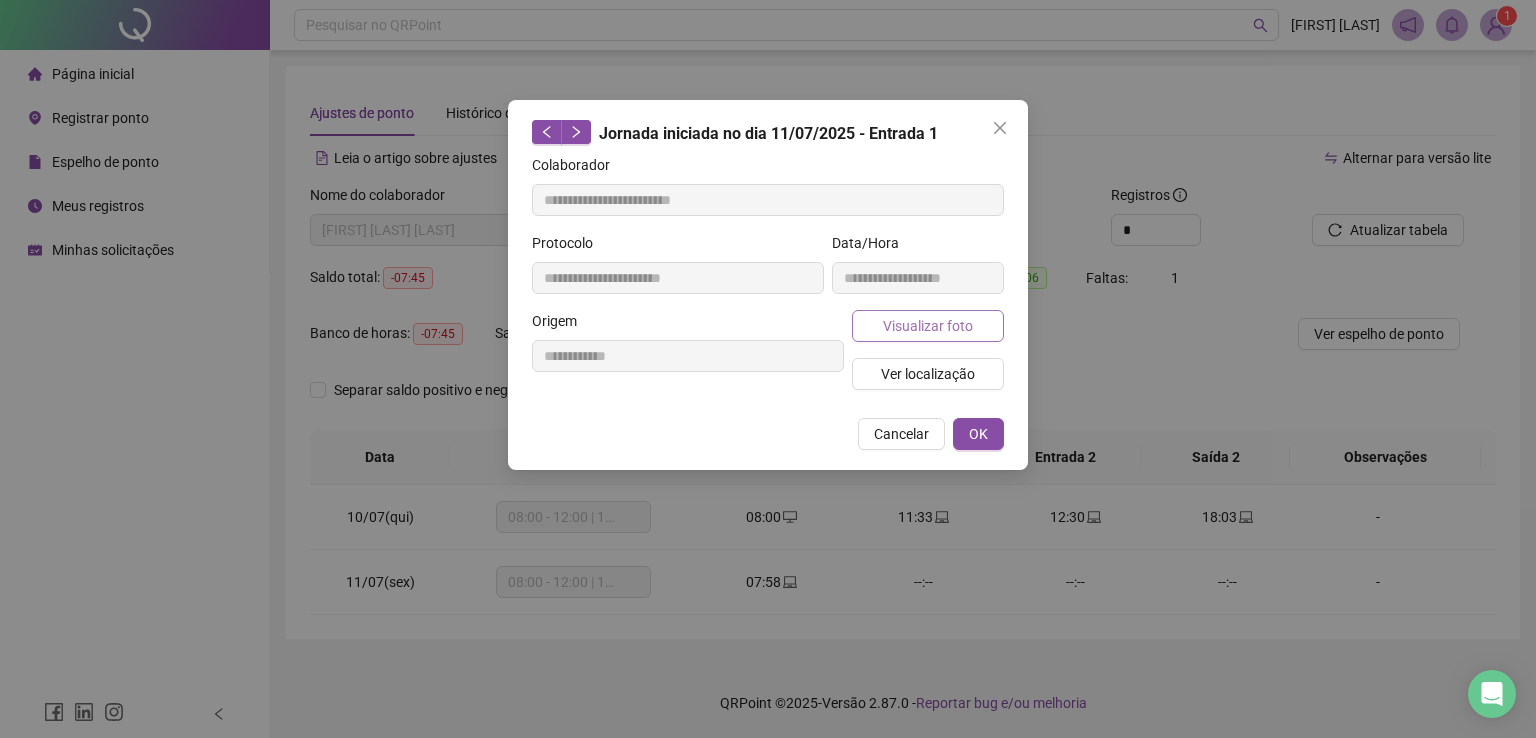 click on "Visualizar foto" at bounding box center (928, 326) 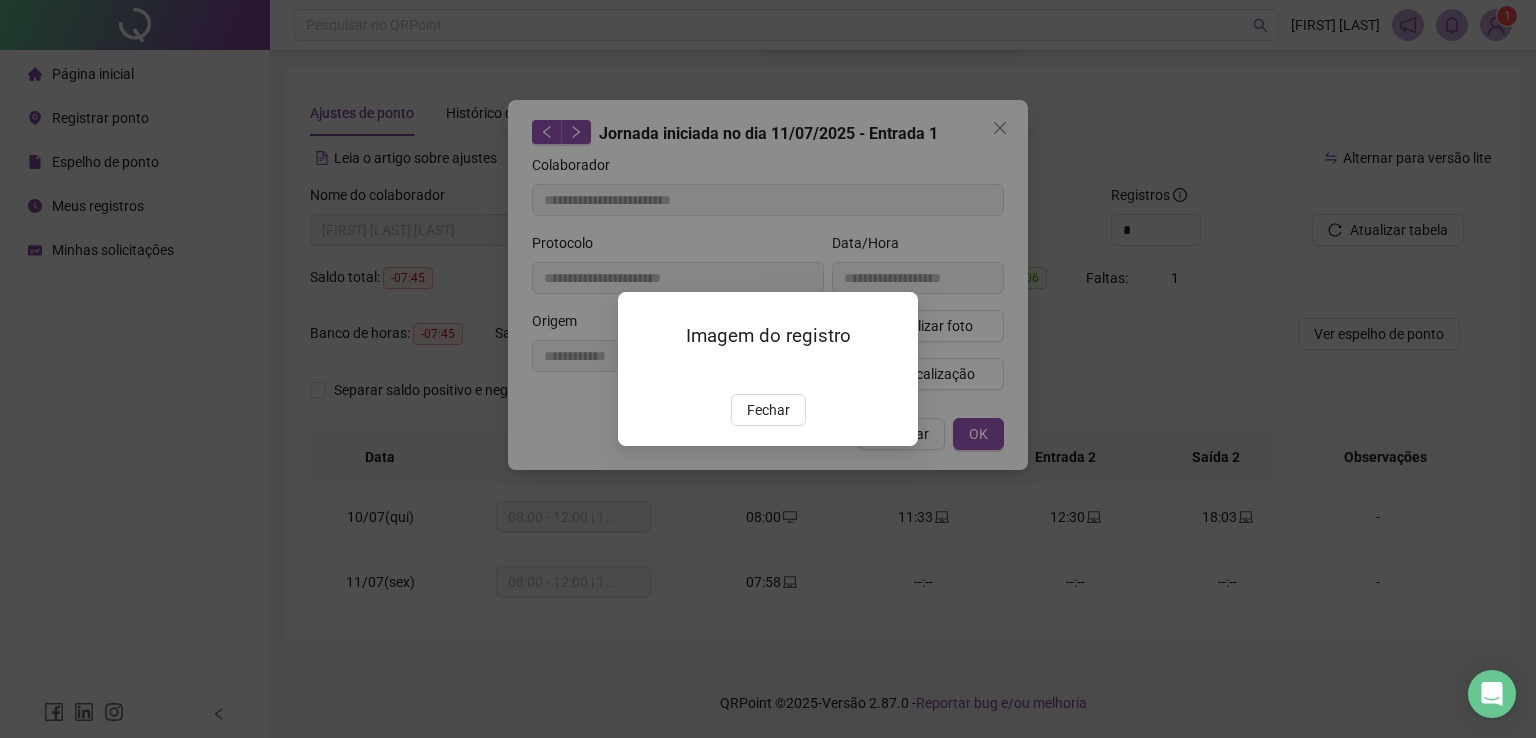 click at bounding box center [642, 372] 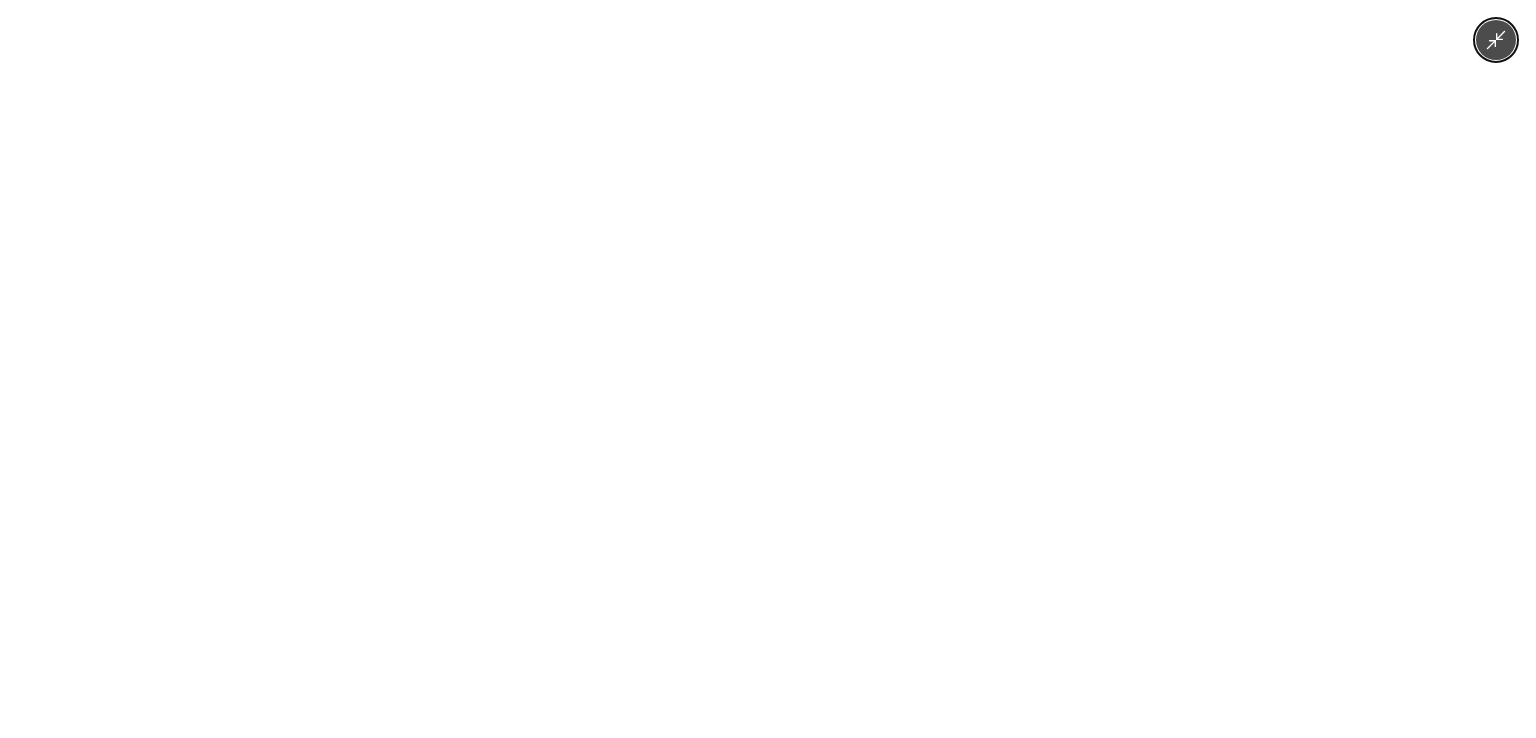 click at bounding box center (768, 369) 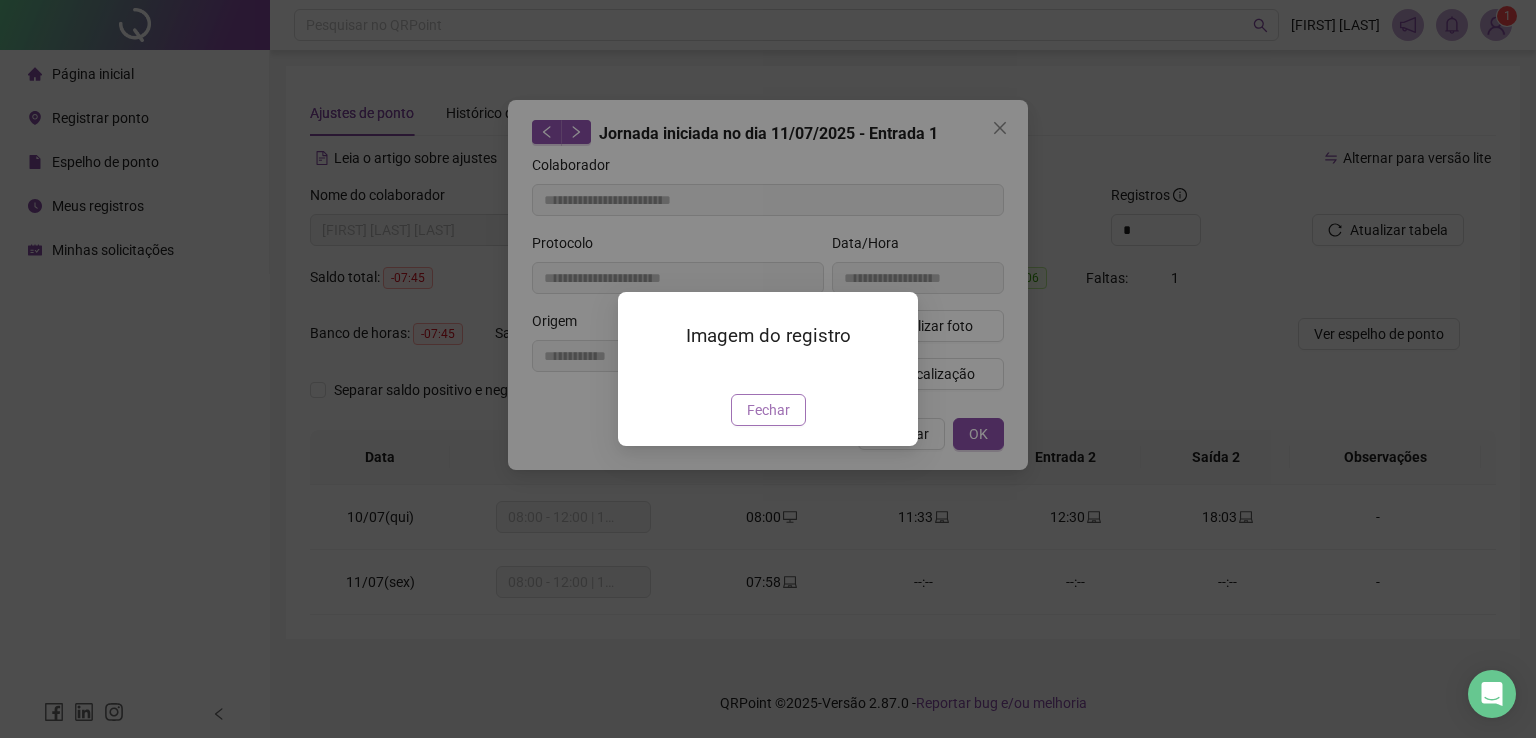 click on "Fechar" at bounding box center (768, 410) 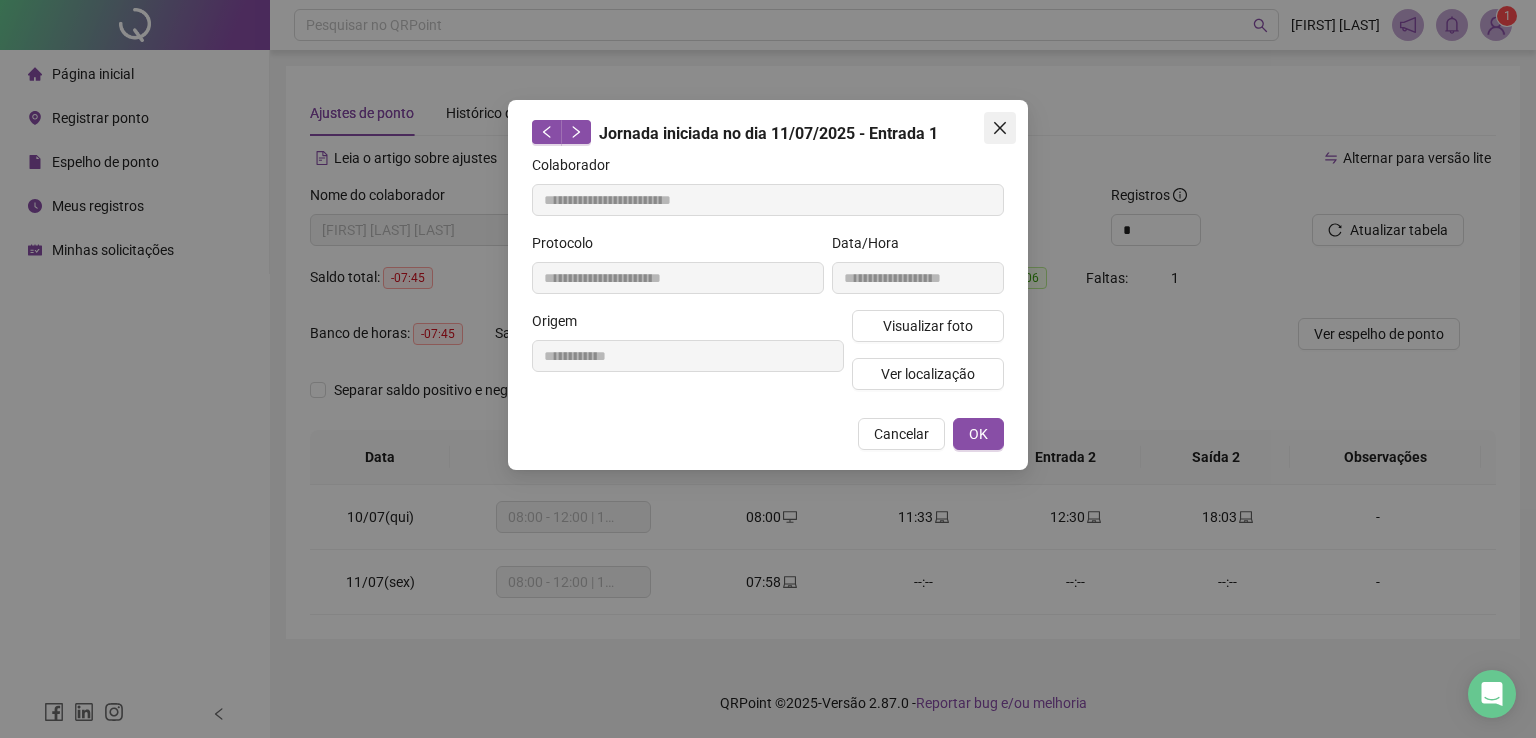 click 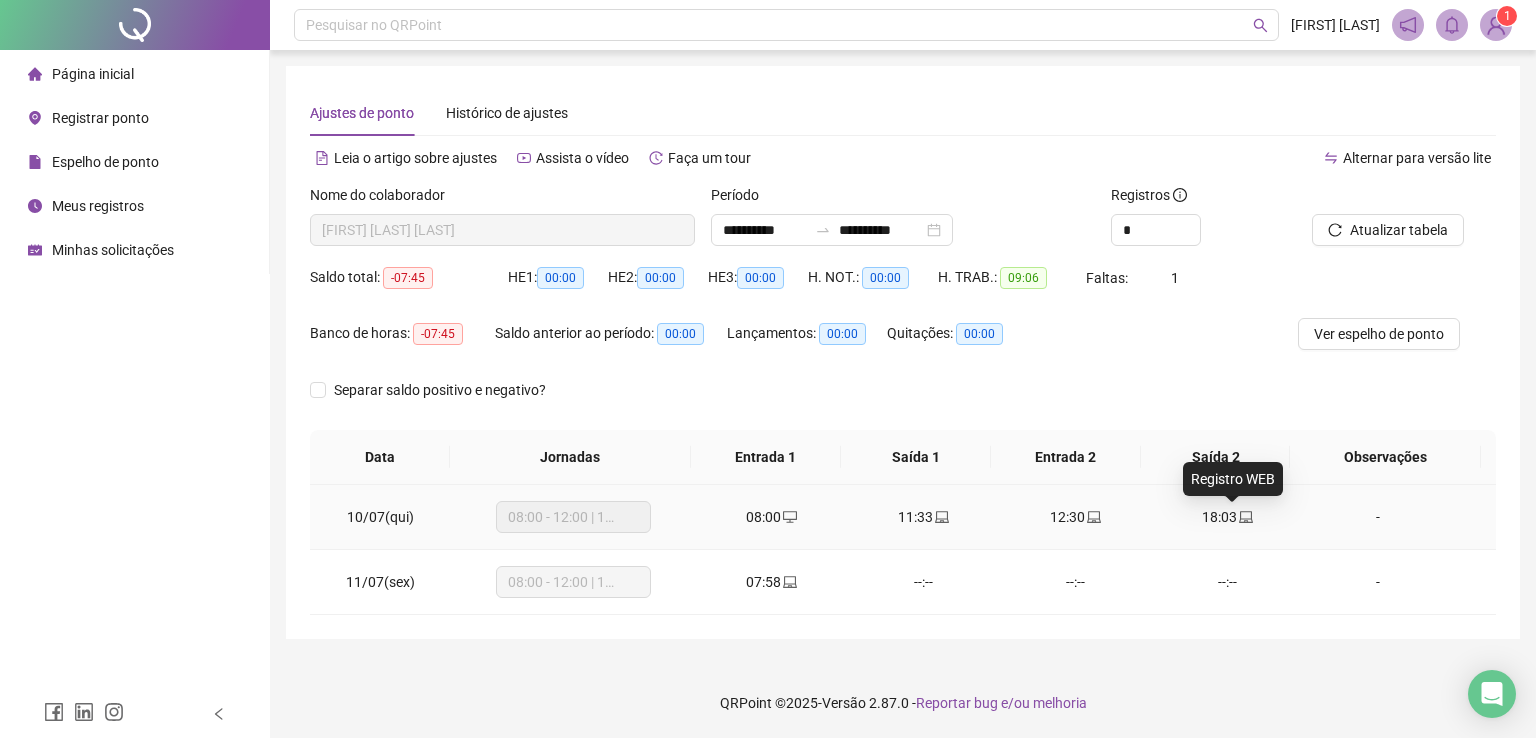 click 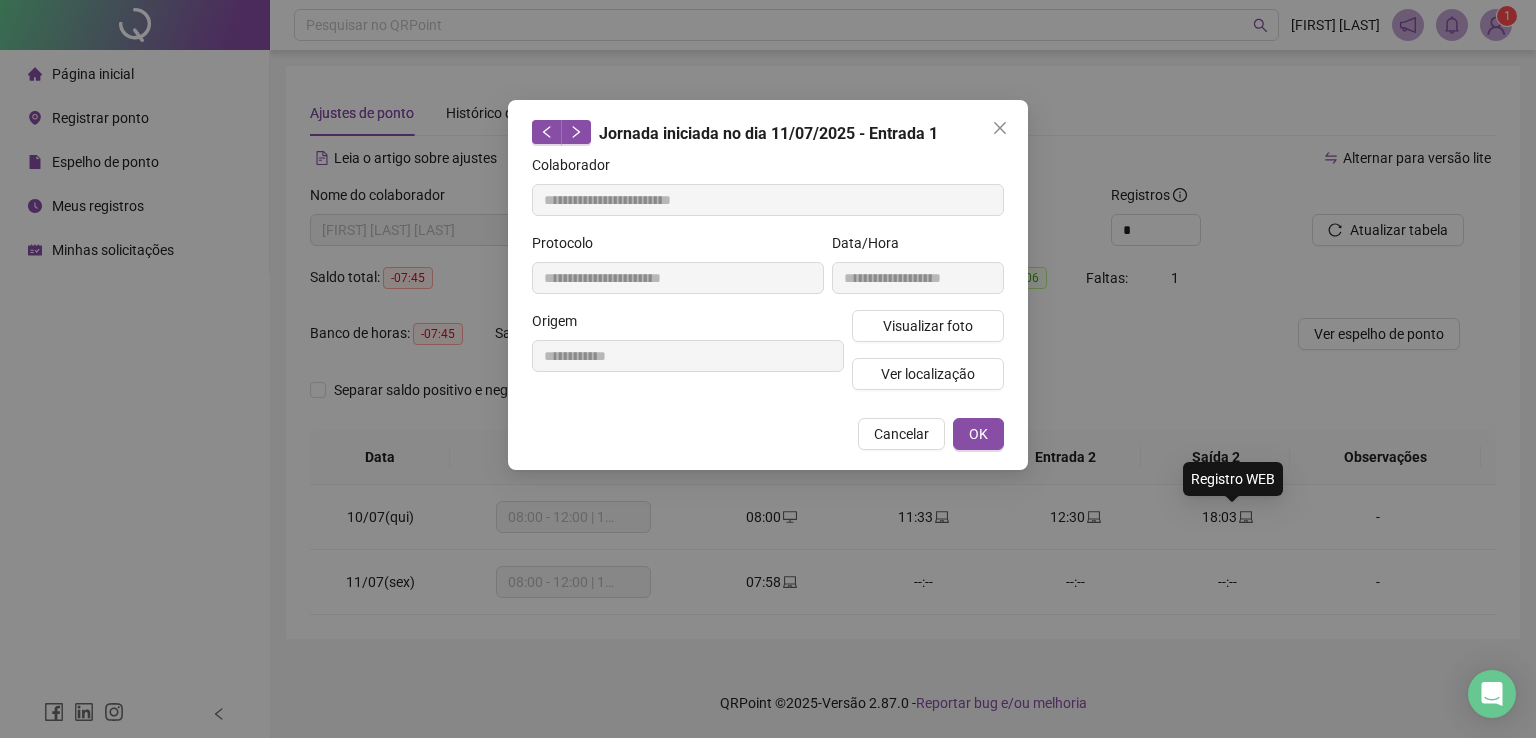 type on "**********" 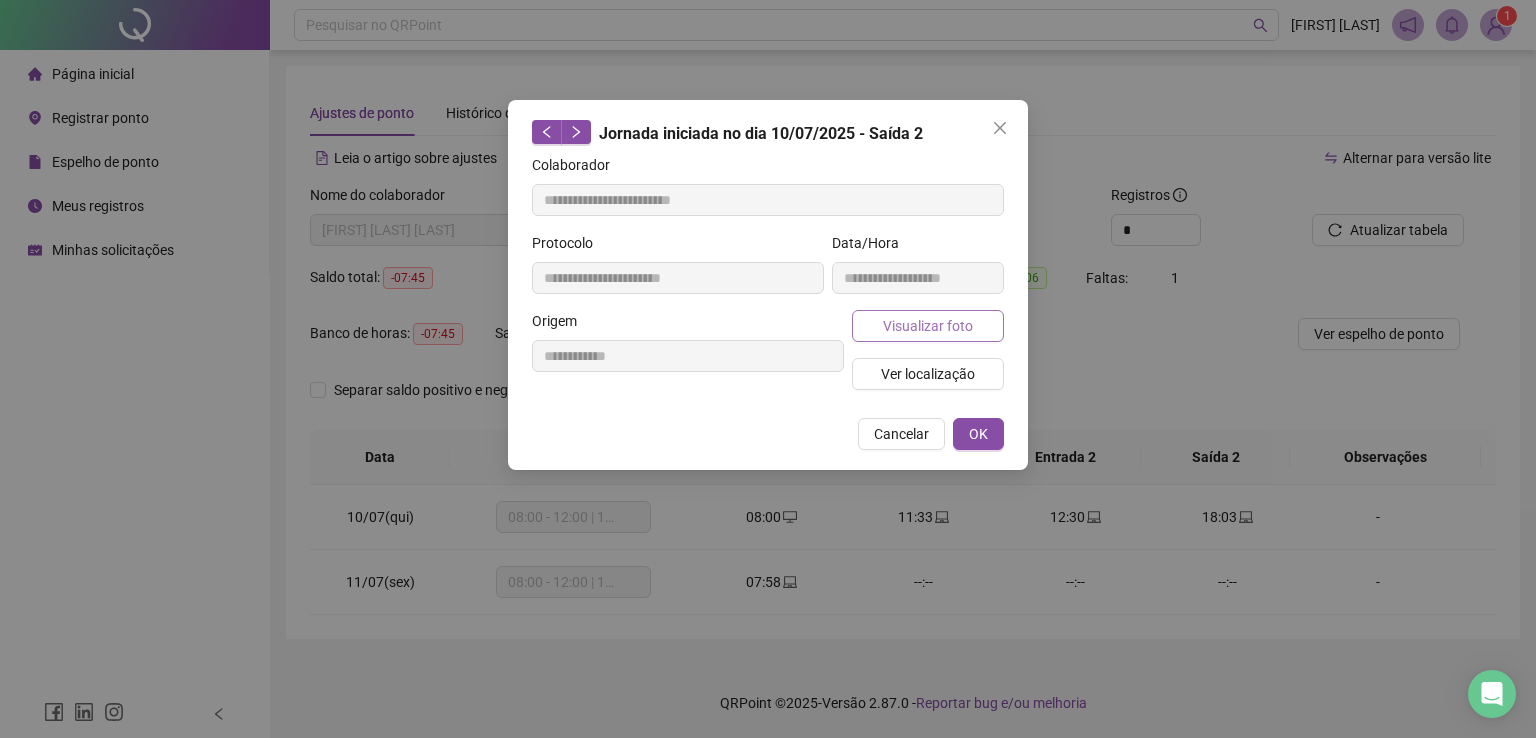 click on "Visualizar foto" at bounding box center [928, 326] 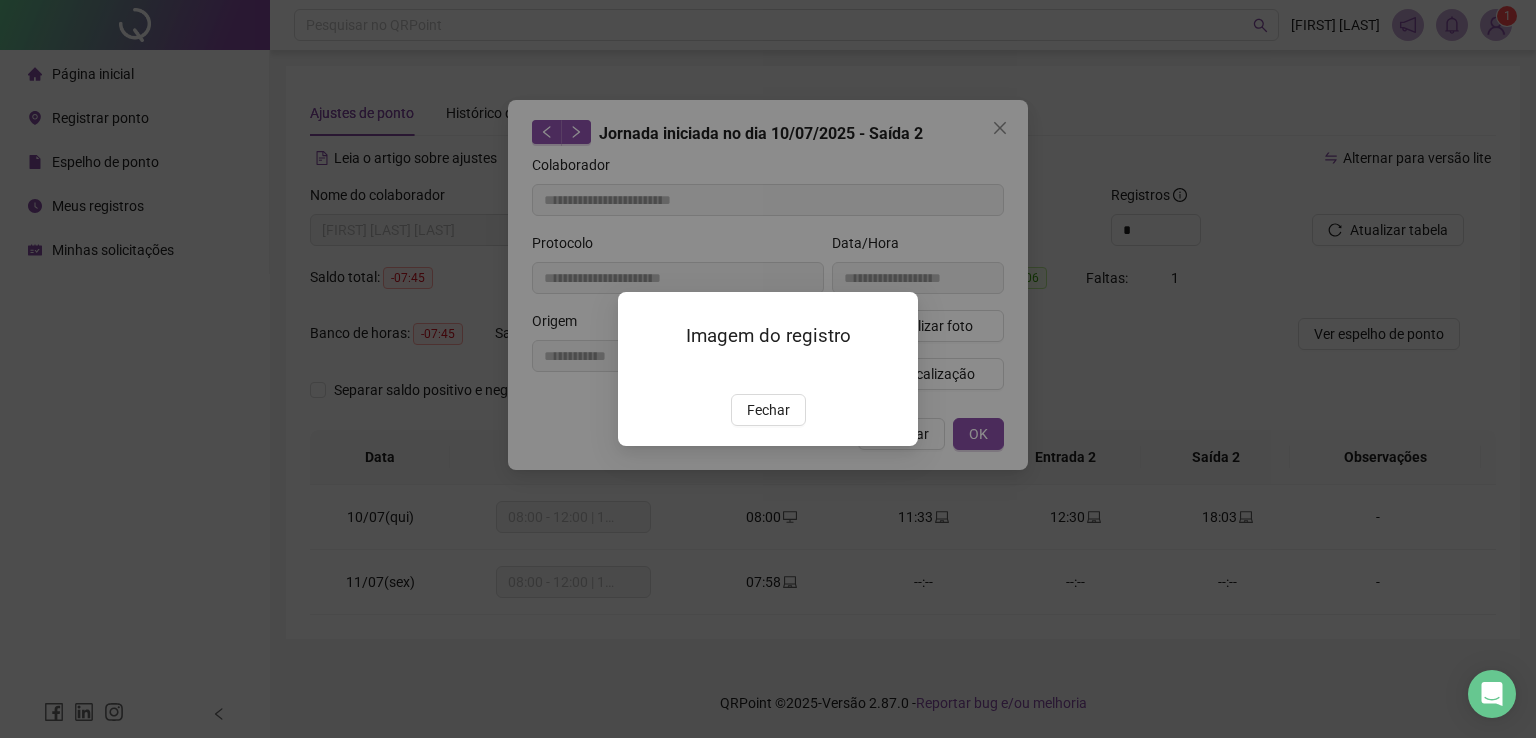 click at bounding box center (642, 372) 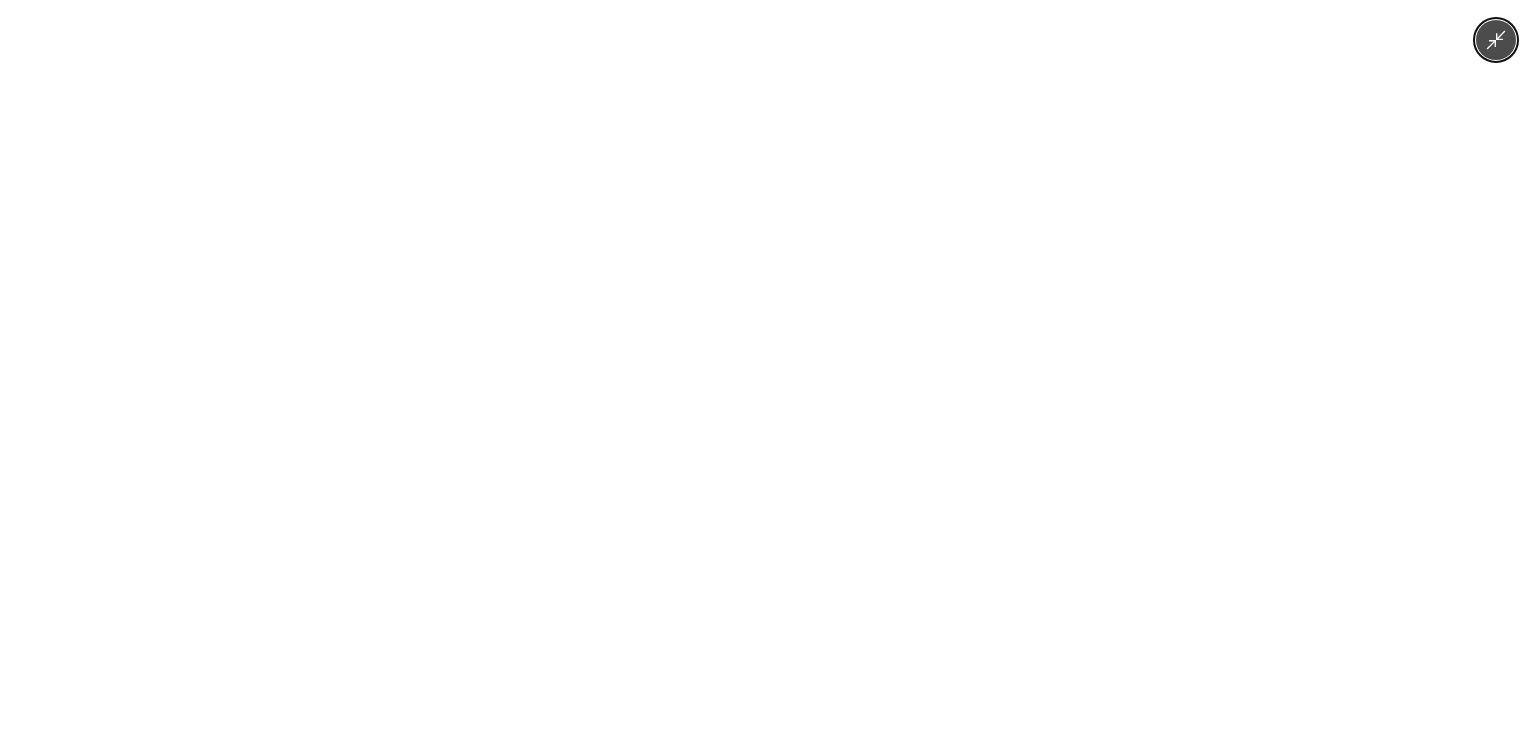 click at bounding box center [768, 369] 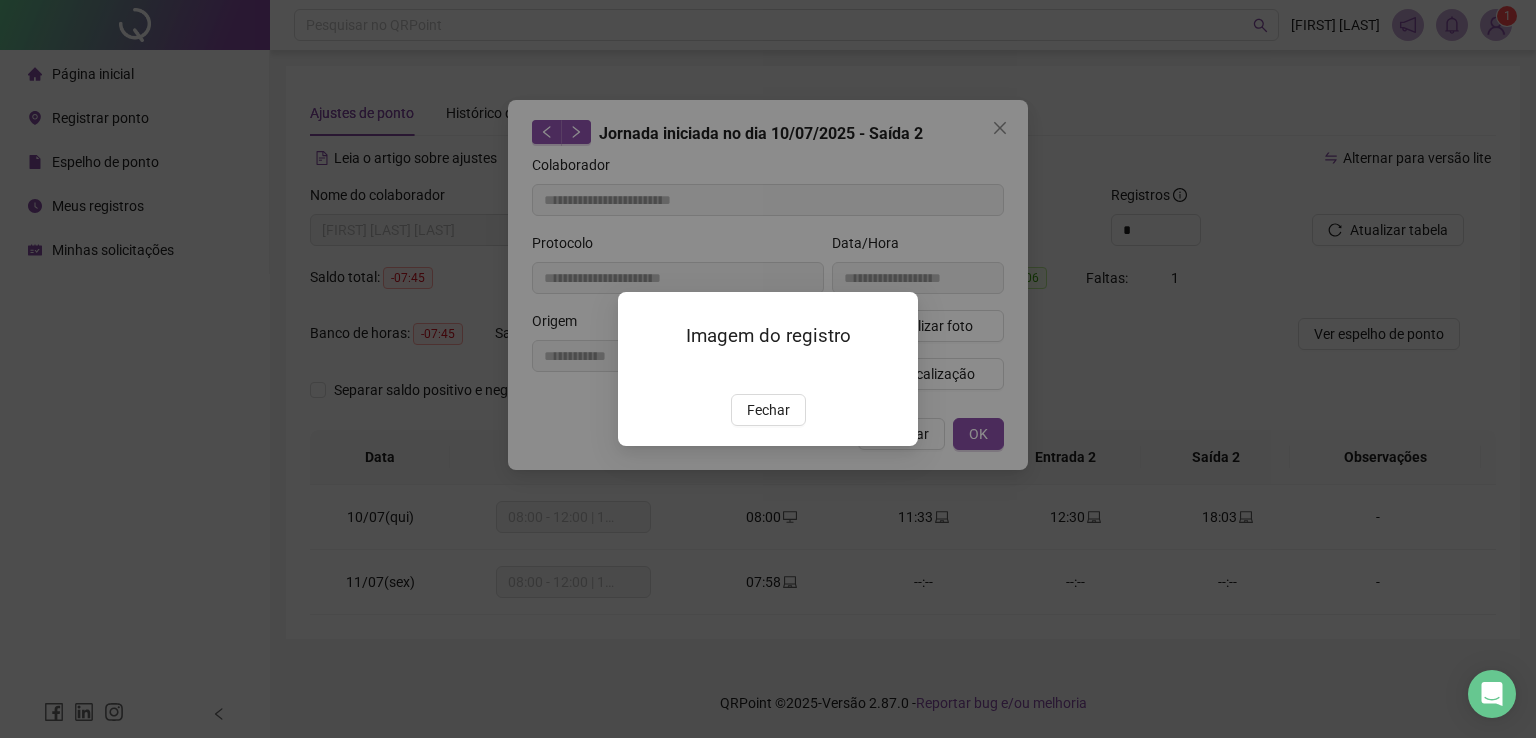click on "Imagem do registro Fechar" at bounding box center [768, 369] 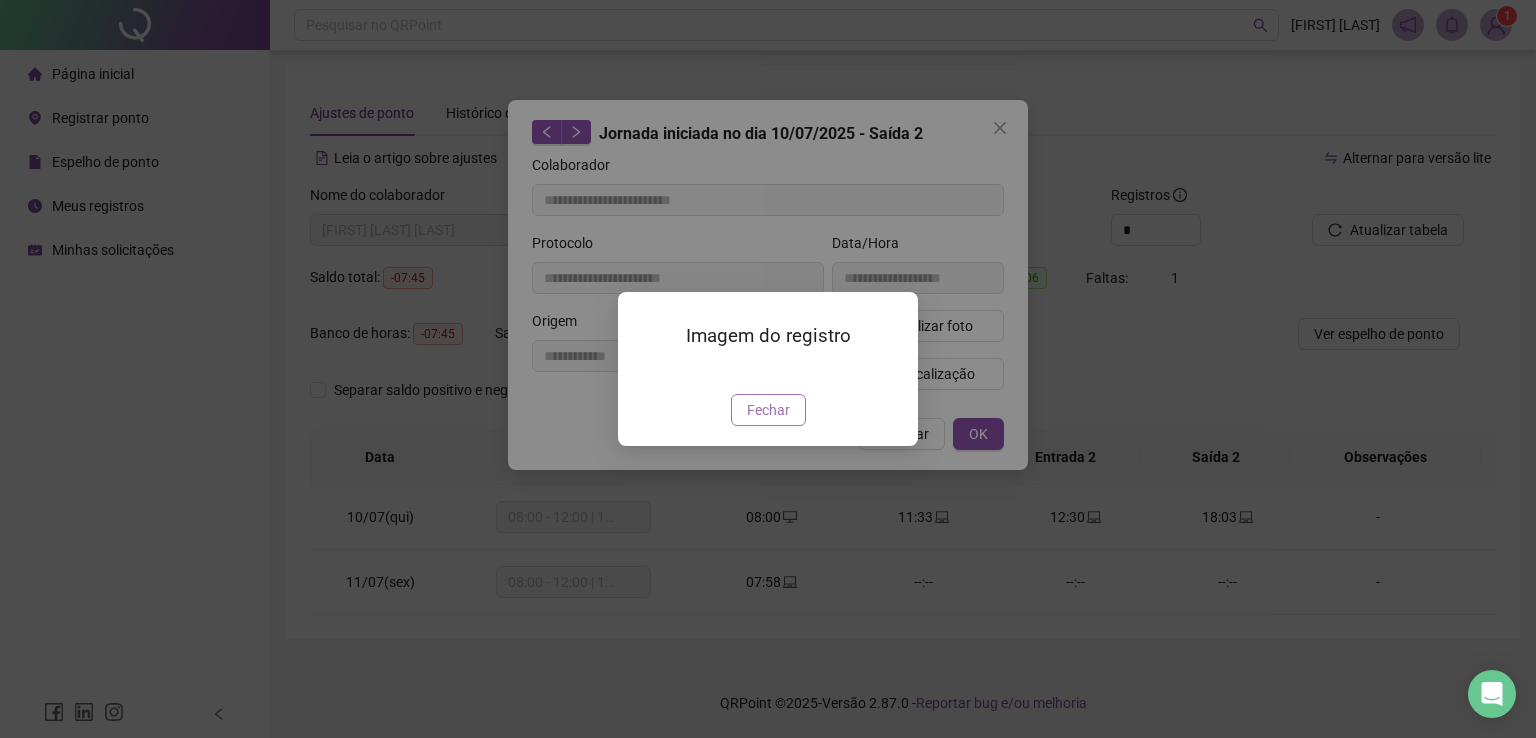 click on "Fechar" at bounding box center (768, 410) 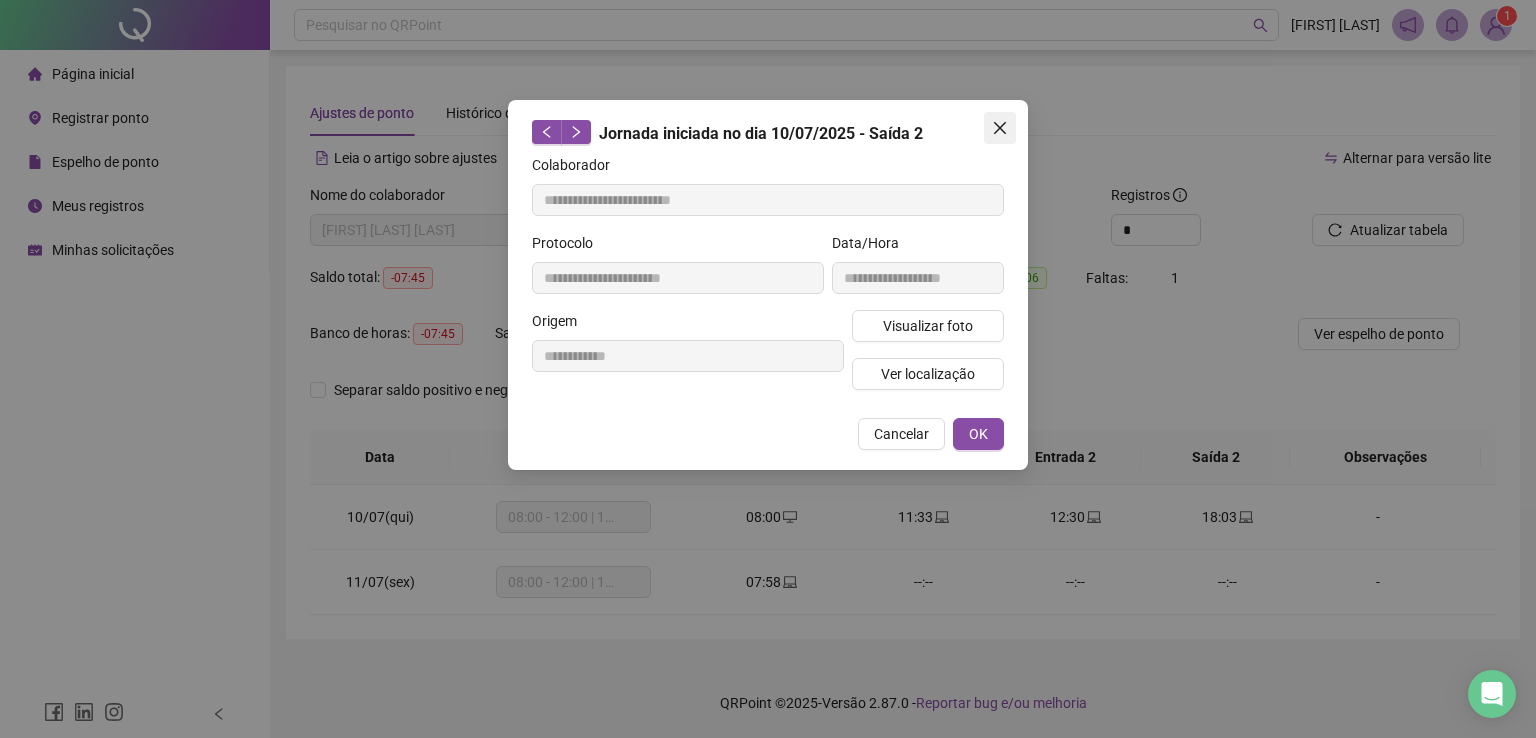 click 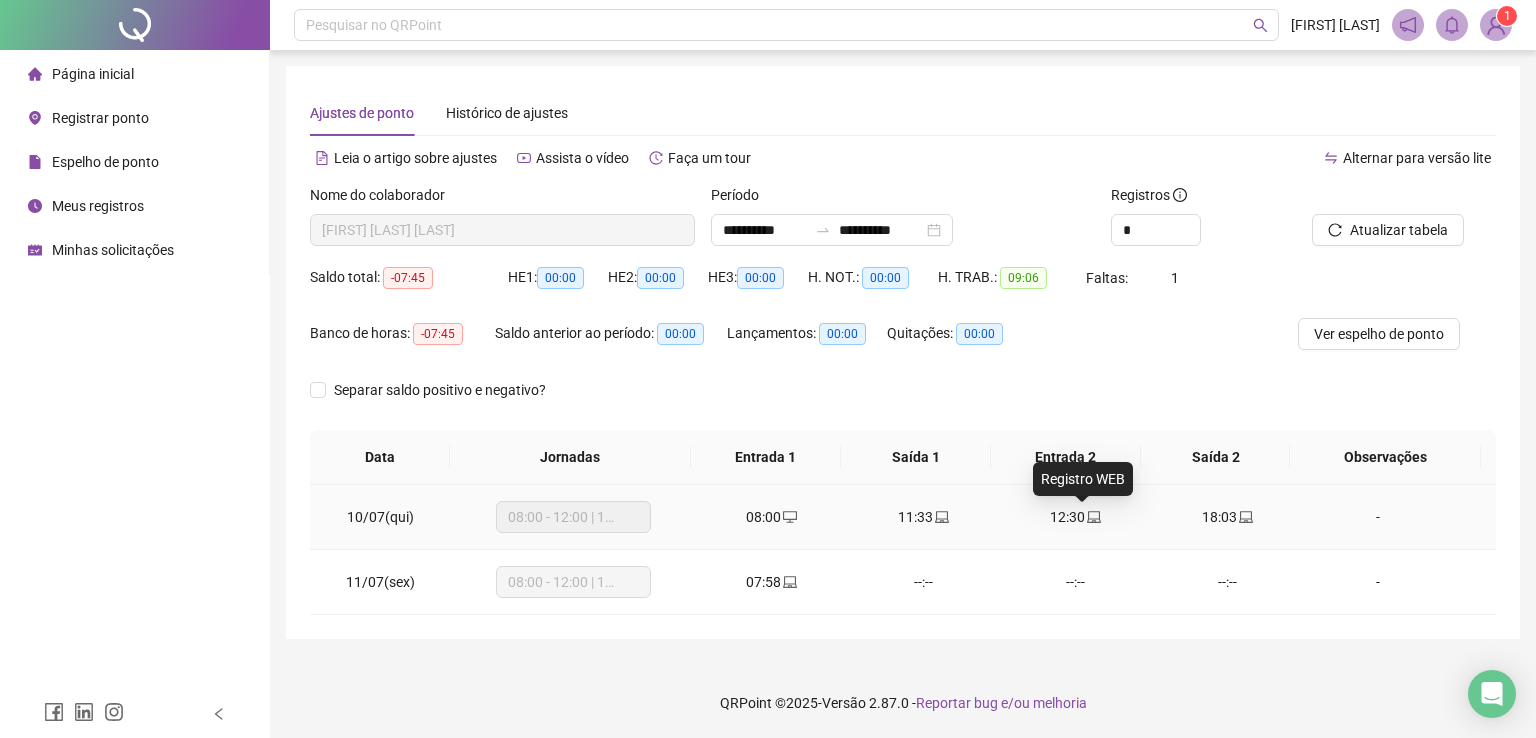 click 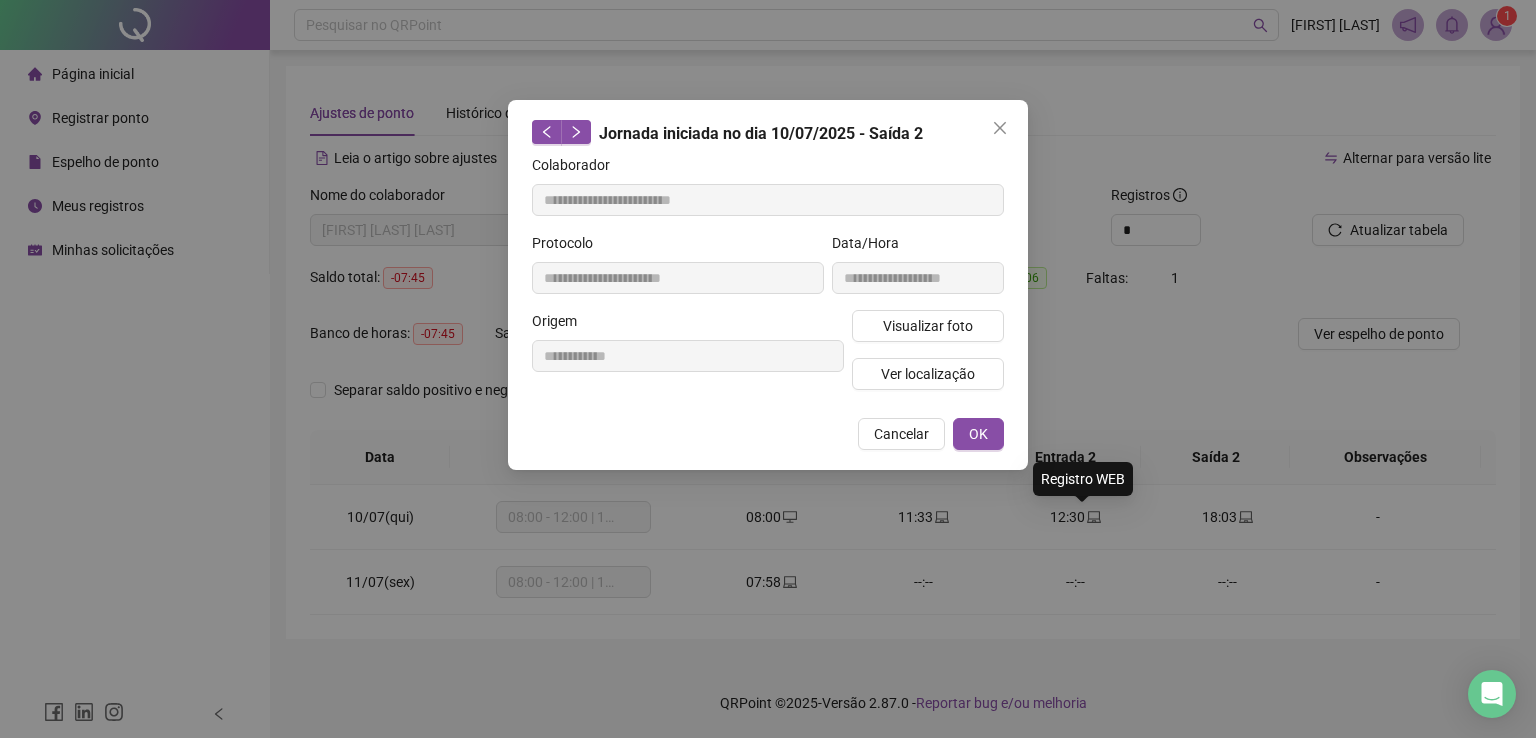 type on "**********" 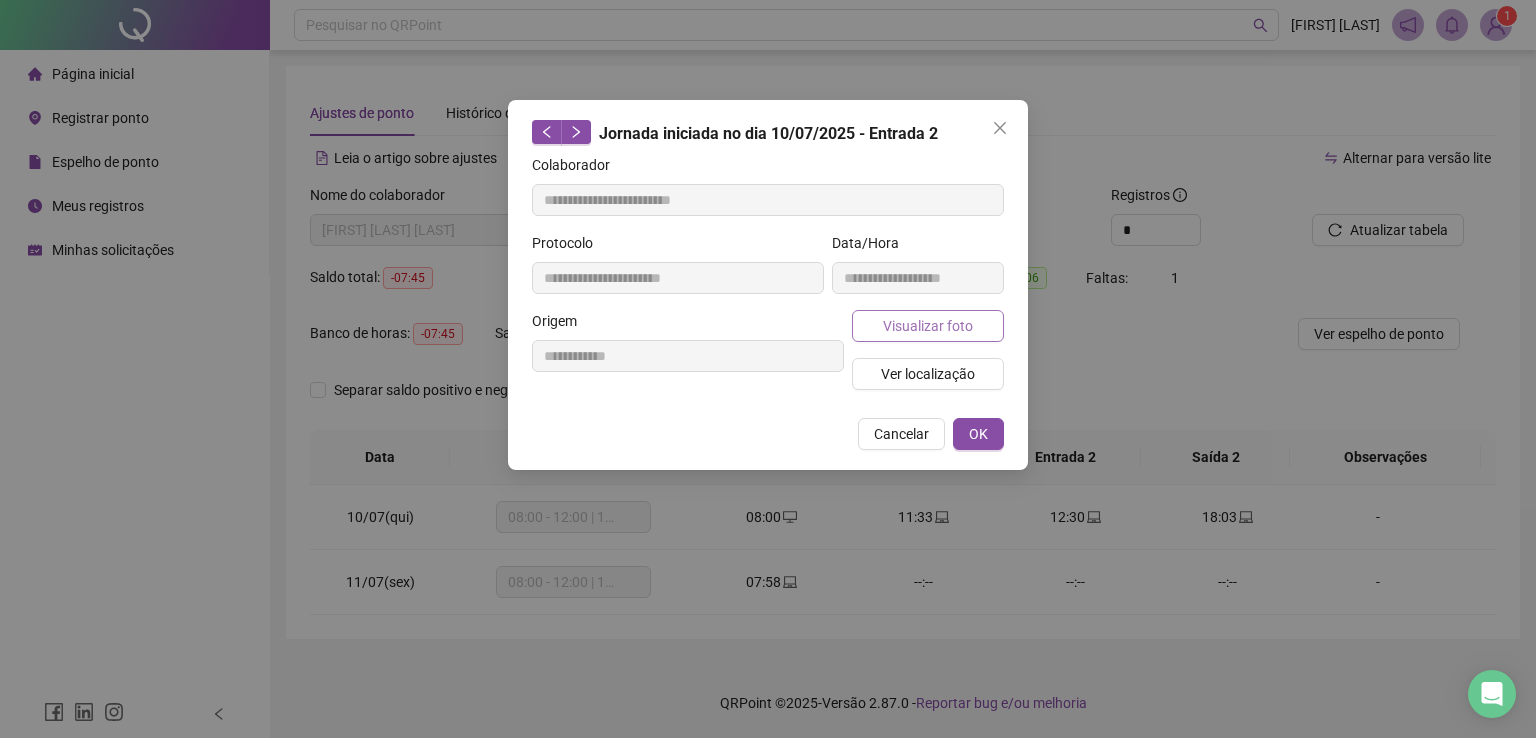 click on "Visualizar foto" at bounding box center (928, 326) 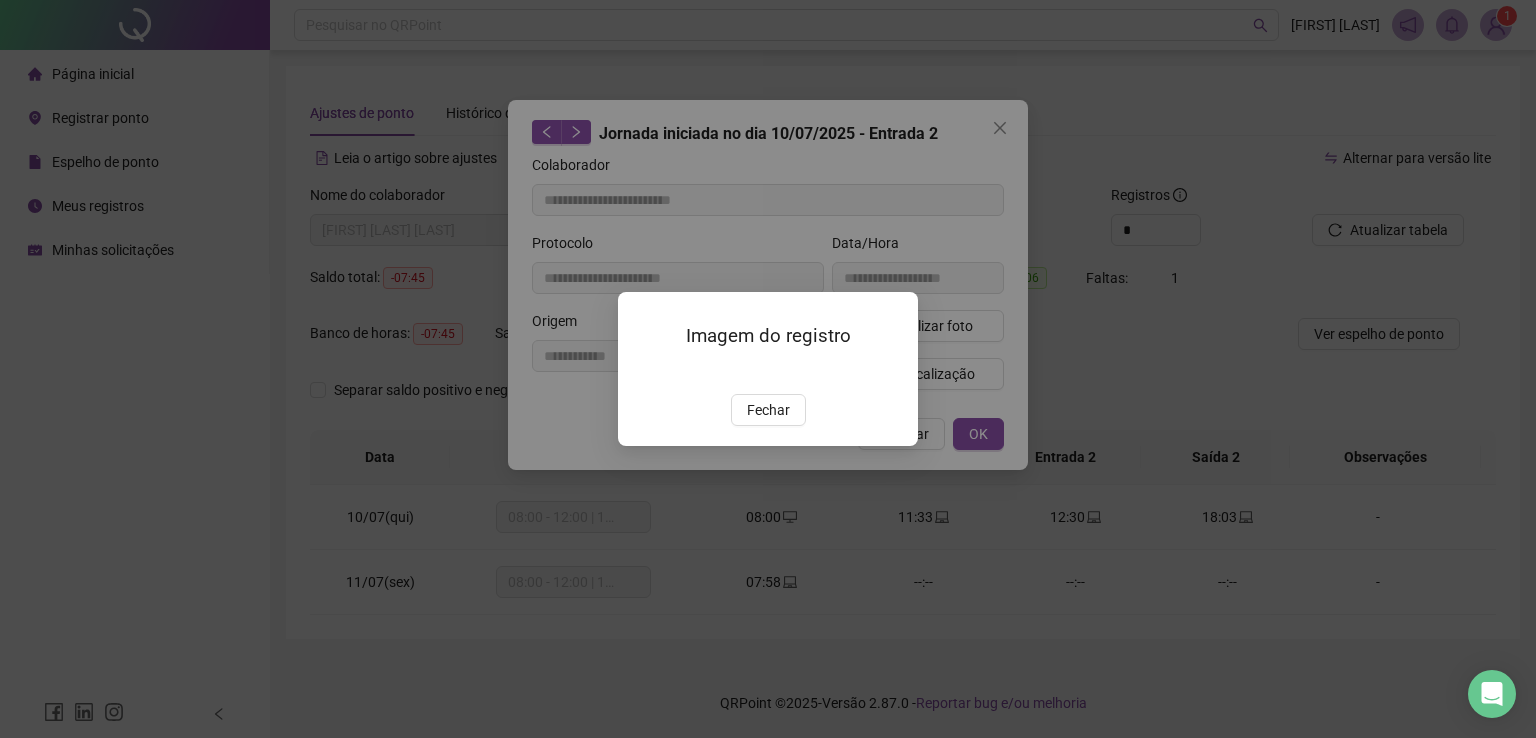 click at bounding box center (642, 372) 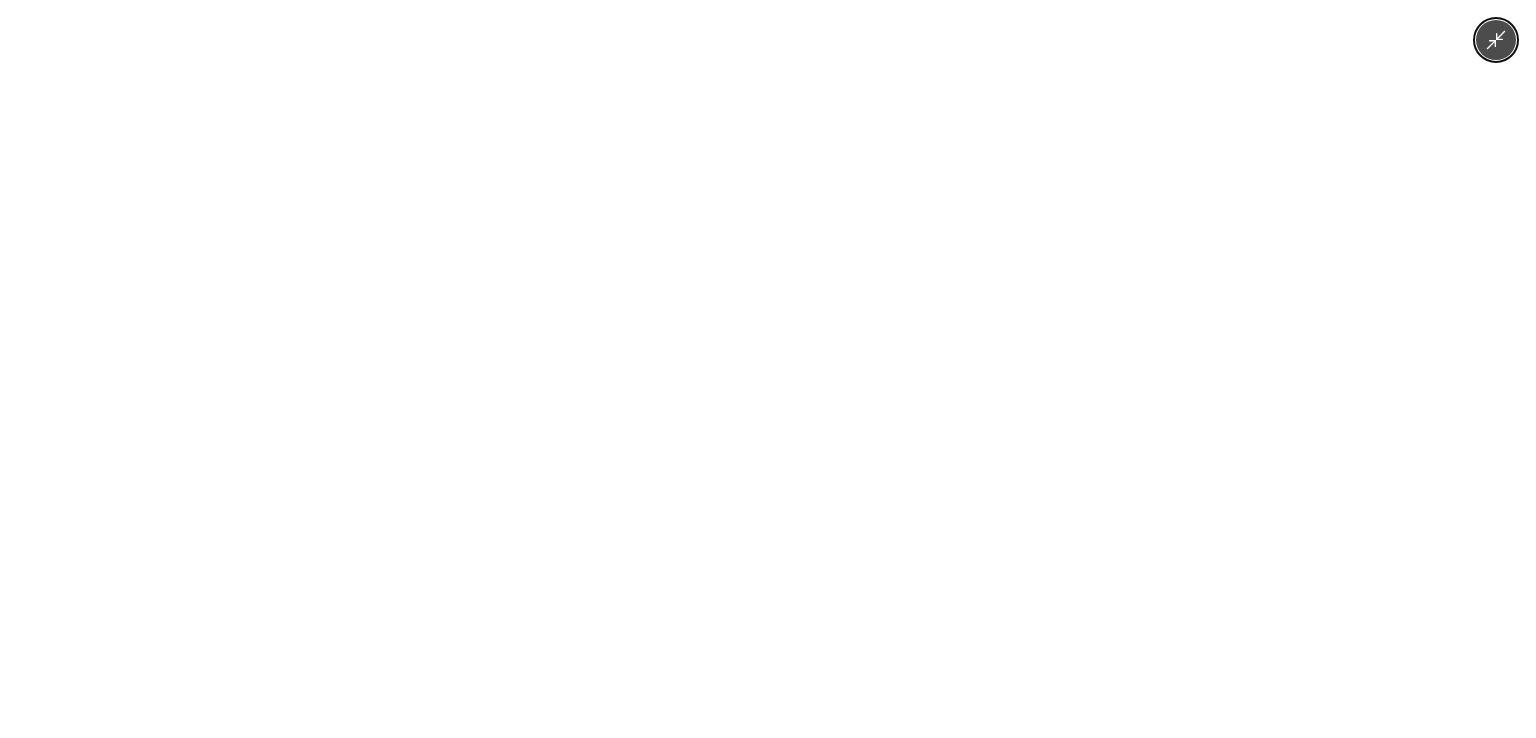 click at bounding box center [768, 369] 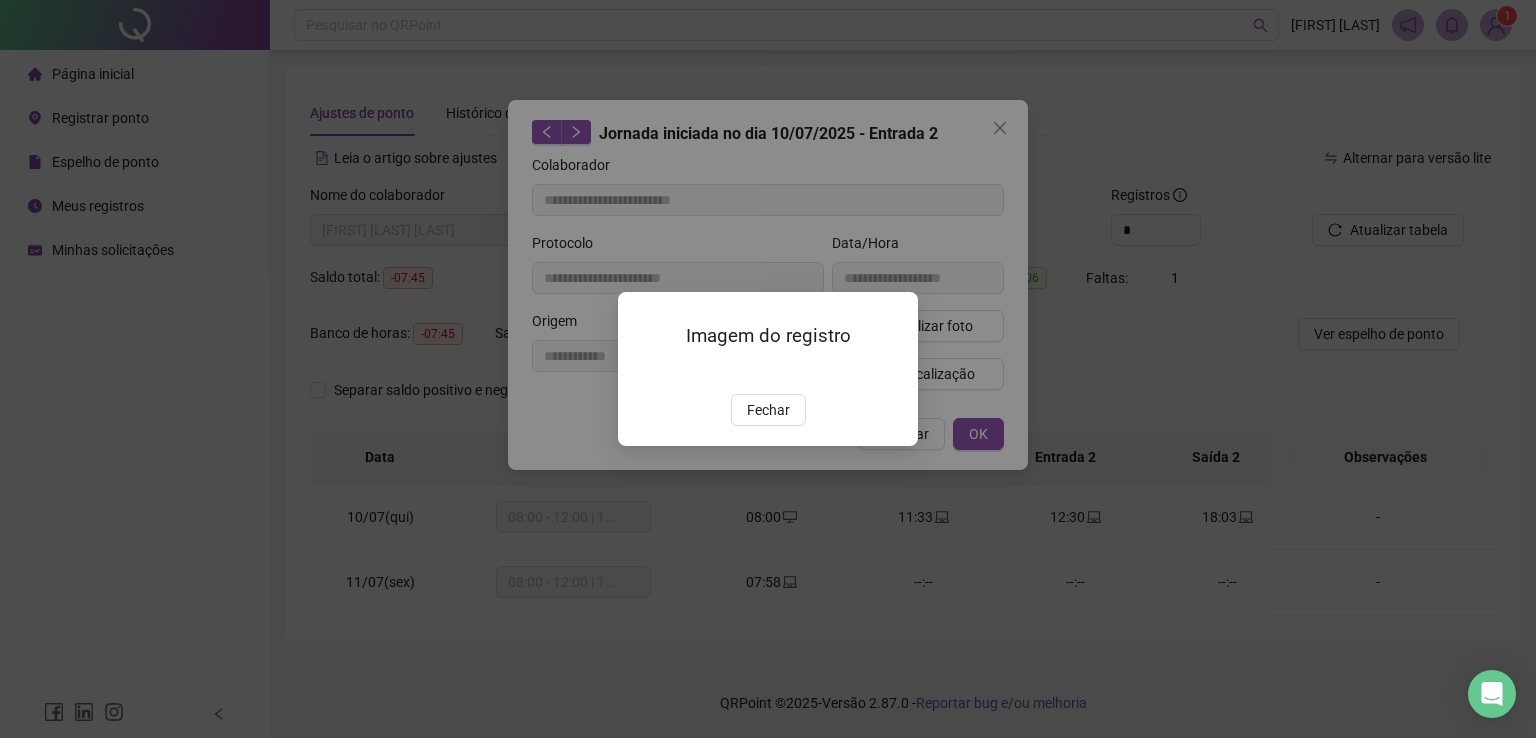 click on "Imagem do registro Fechar" at bounding box center [768, 369] 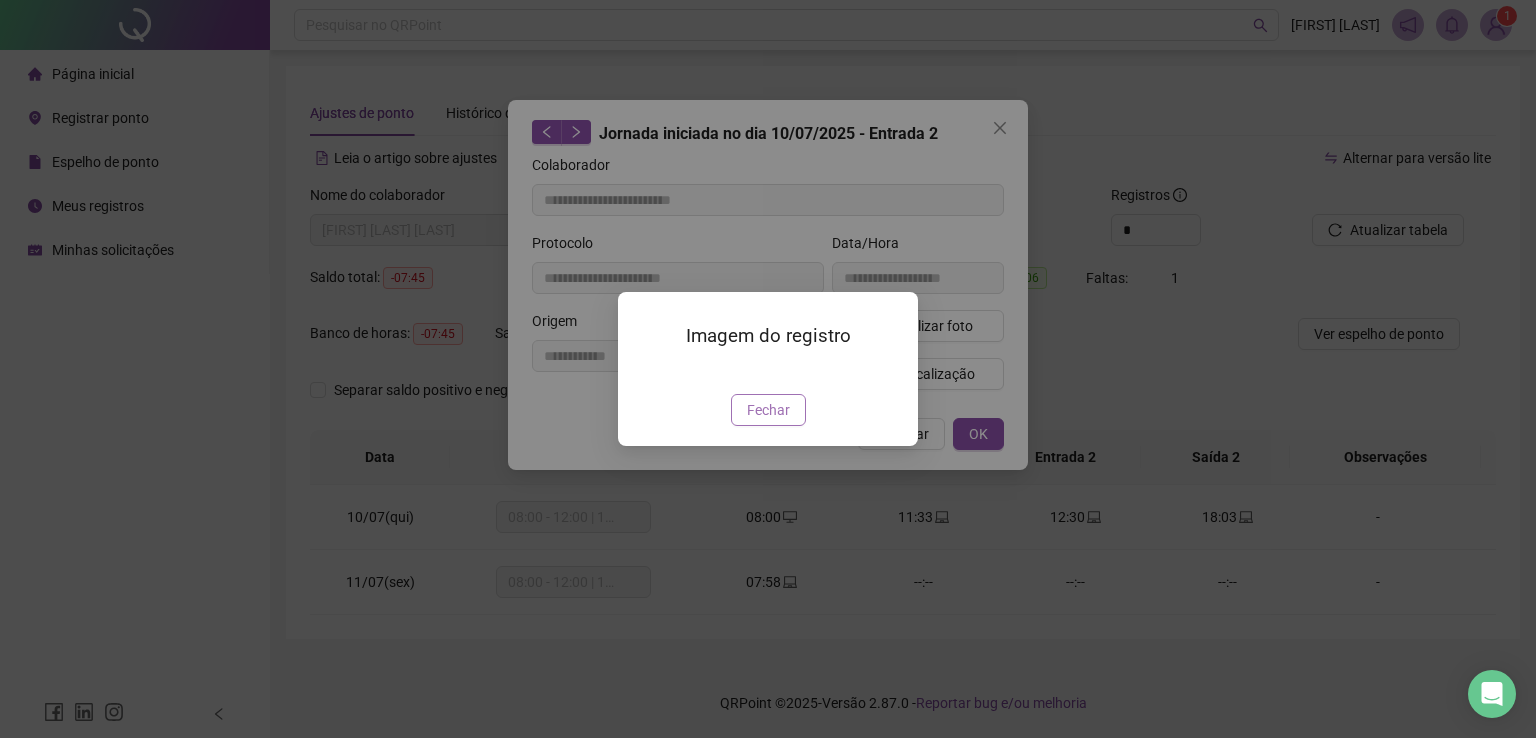click on "Fechar" at bounding box center [768, 410] 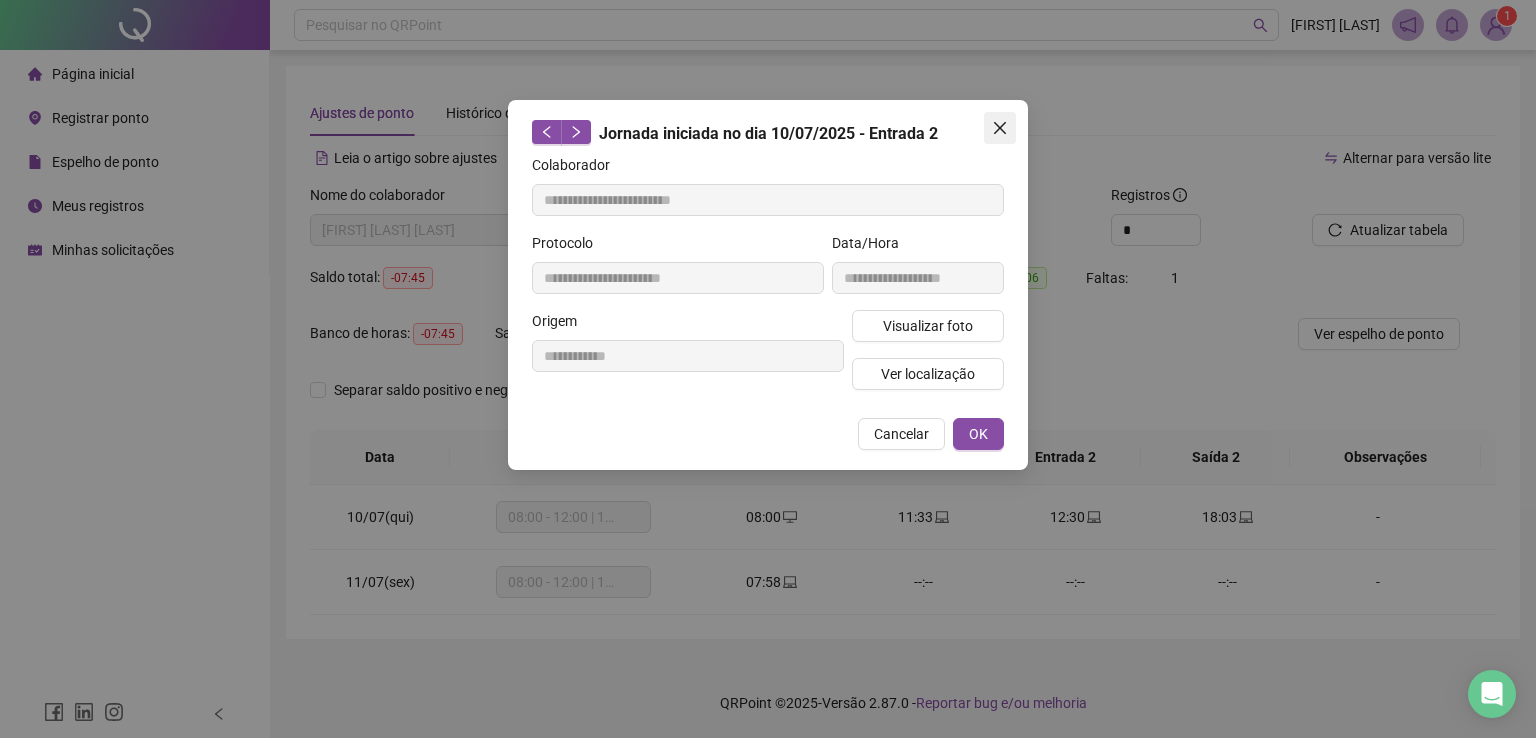 click 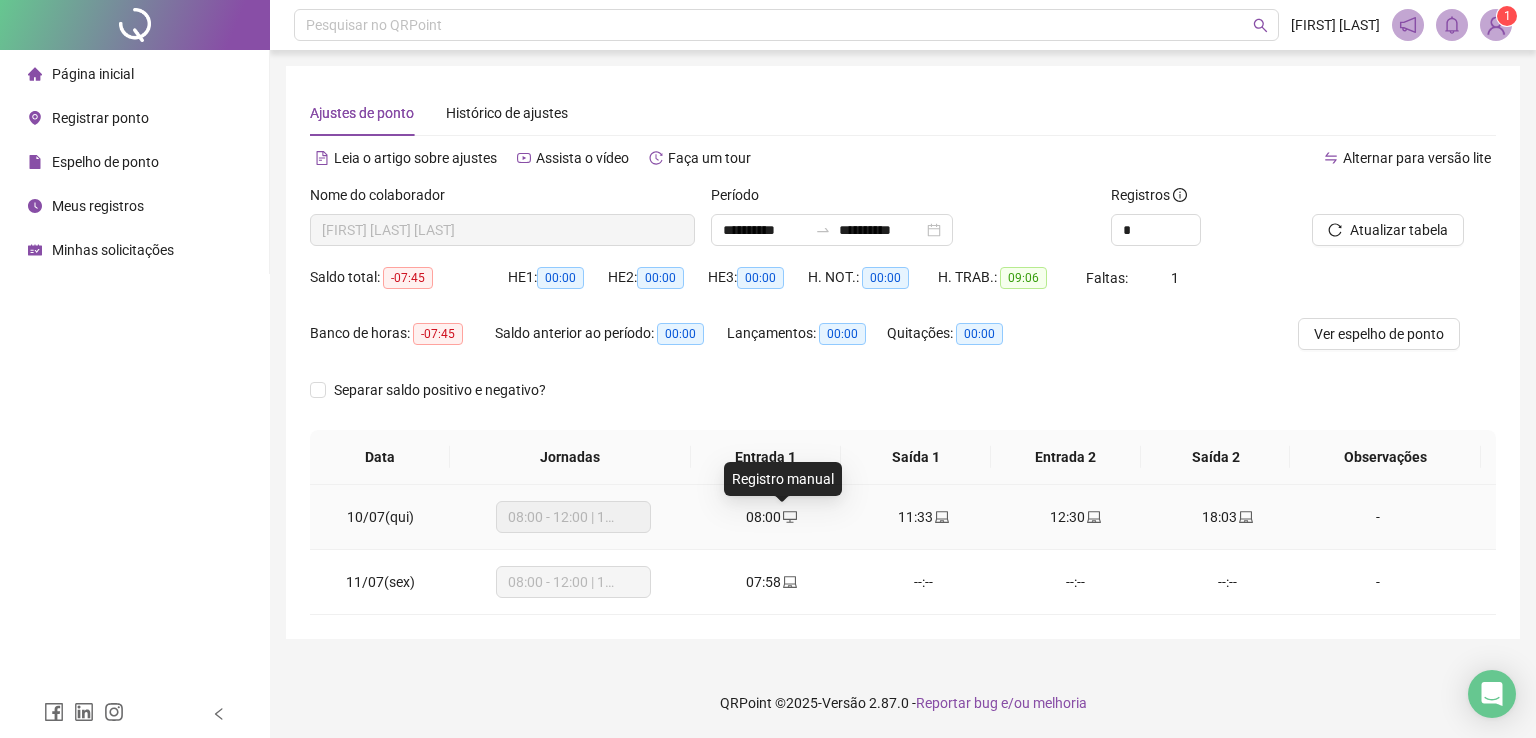 click 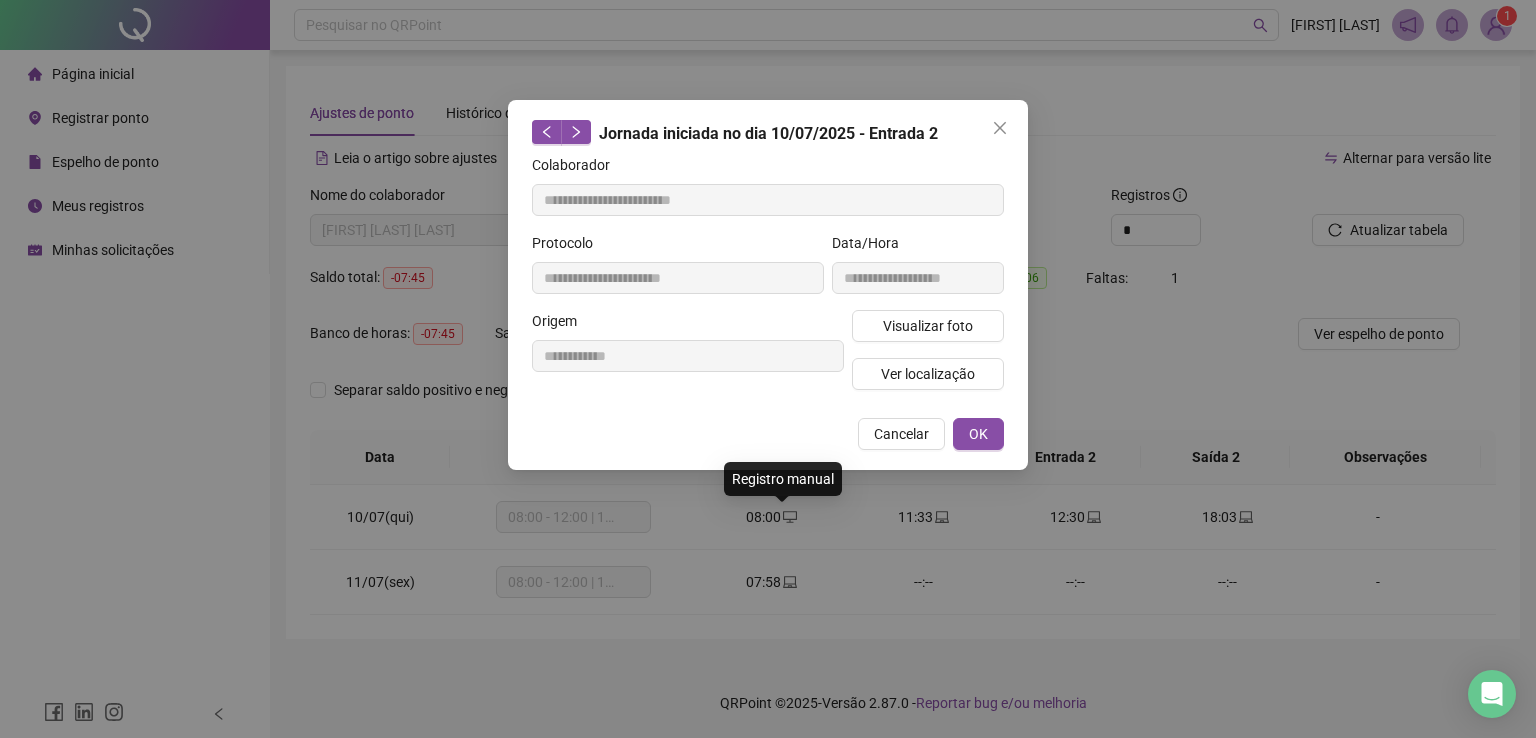 type on "**********" 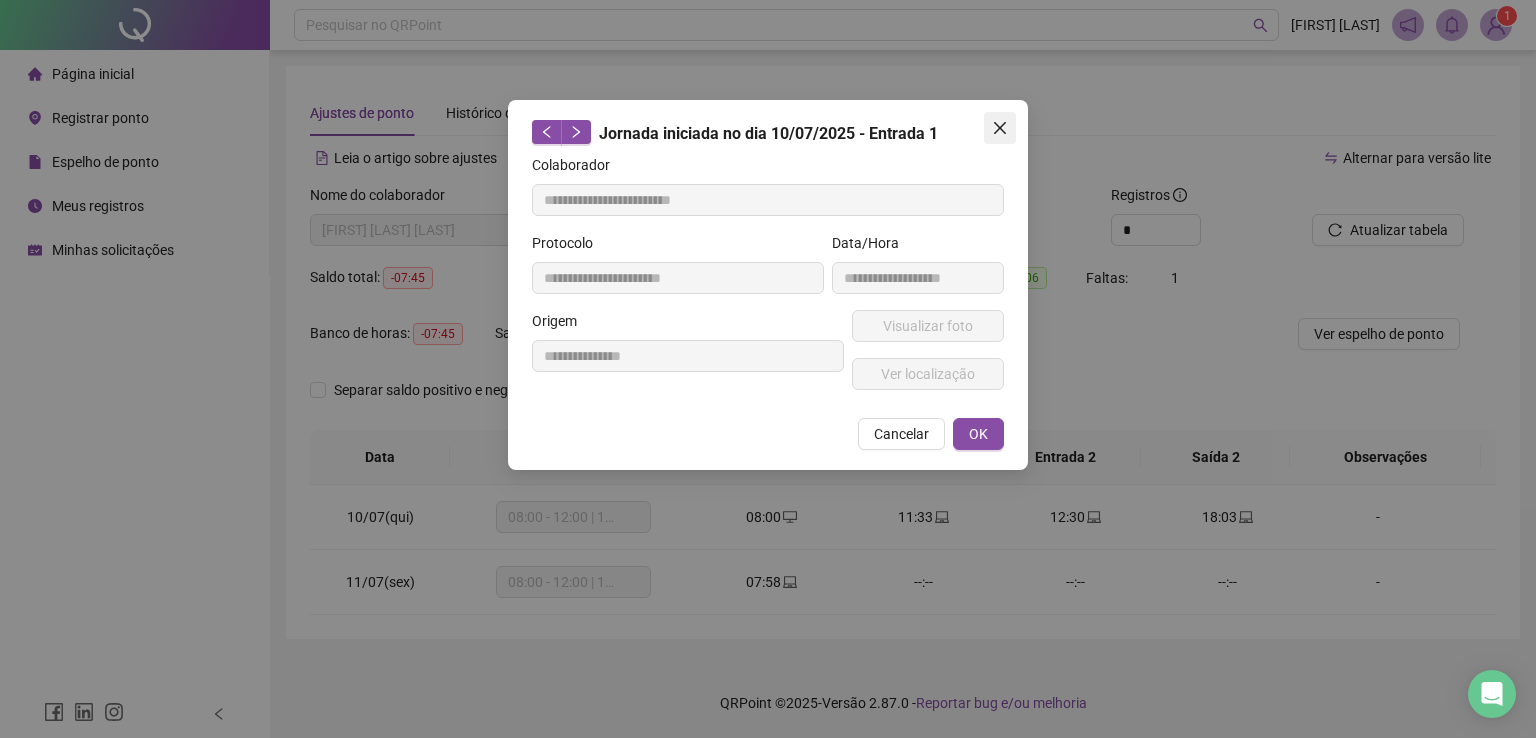 click at bounding box center (1000, 128) 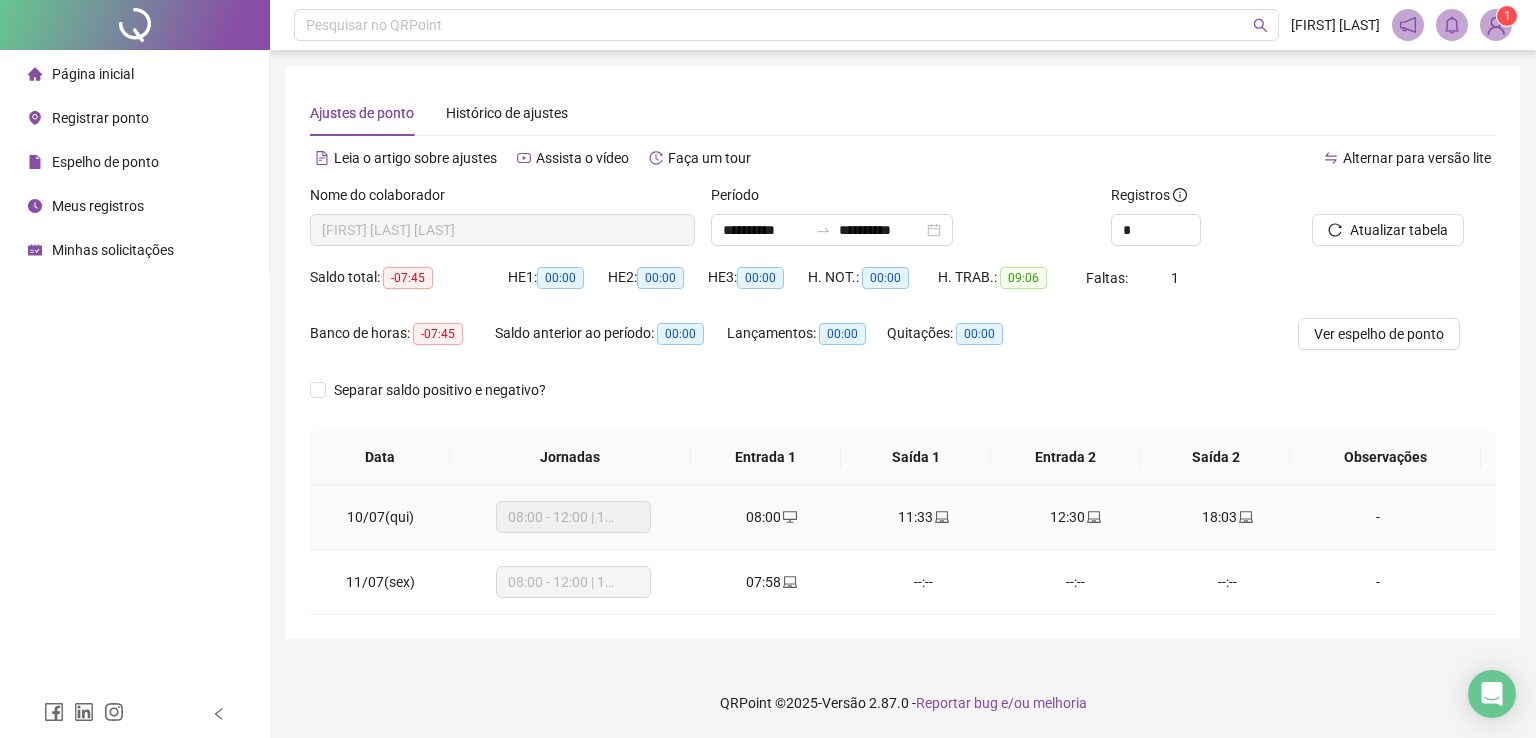 click 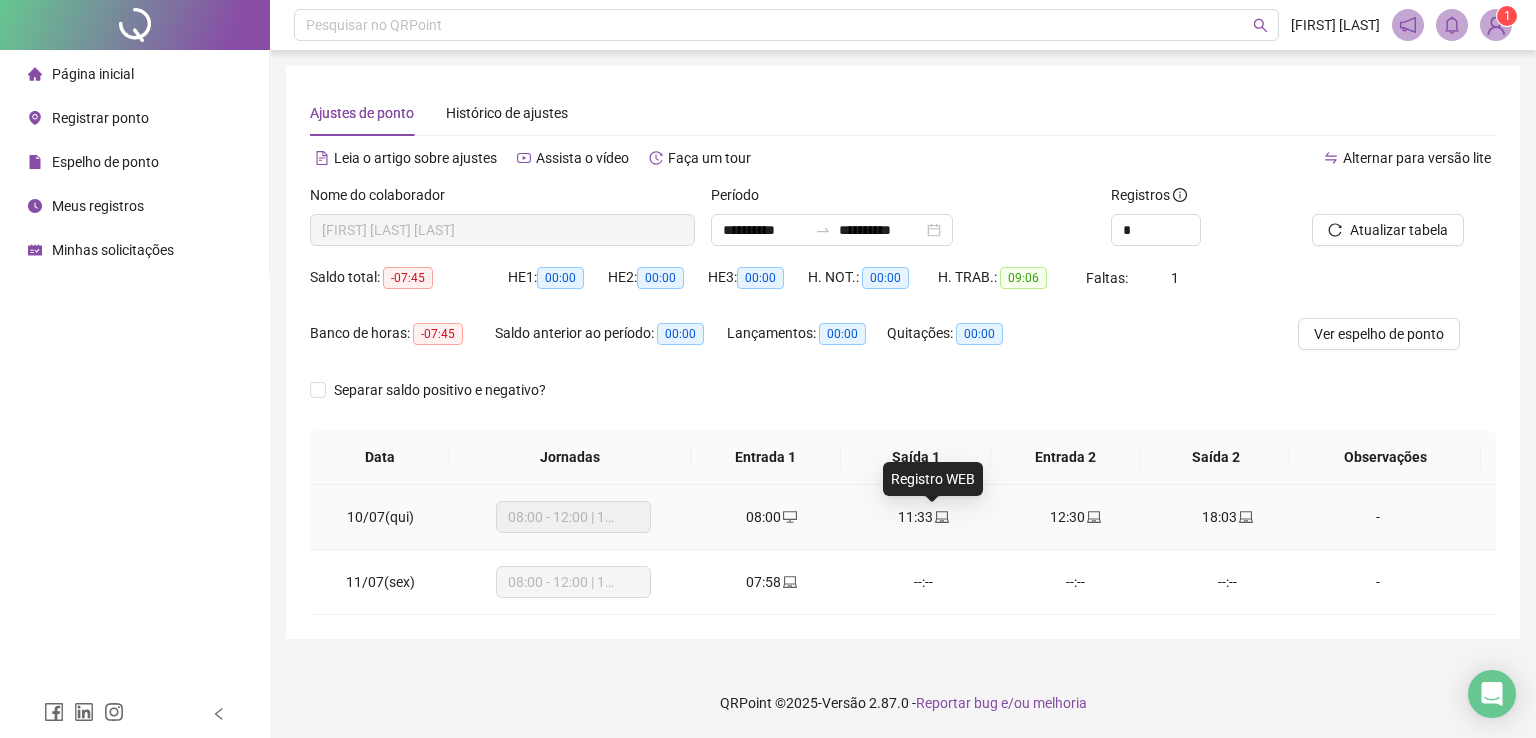 type on "**********" 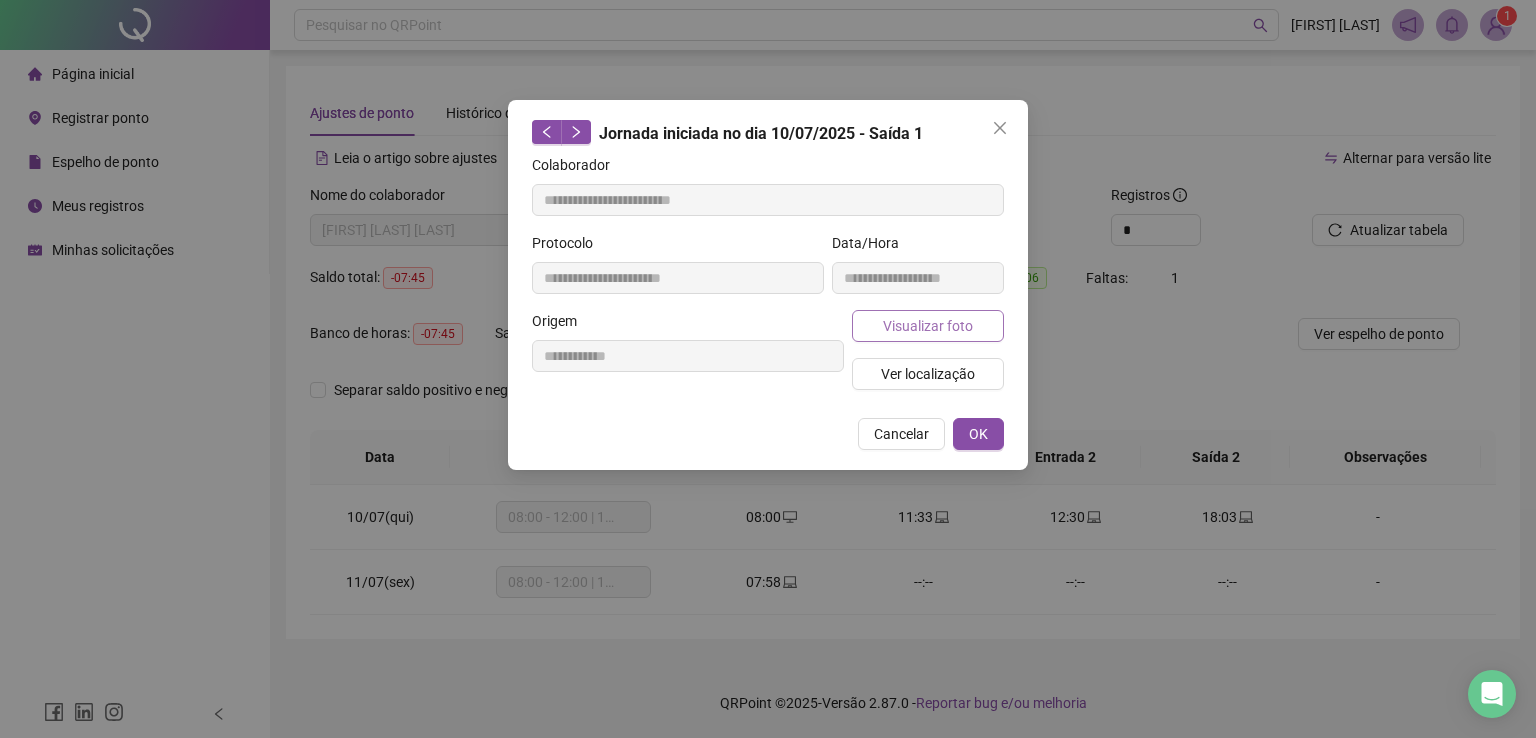 click on "Visualizar foto" at bounding box center [928, 326] 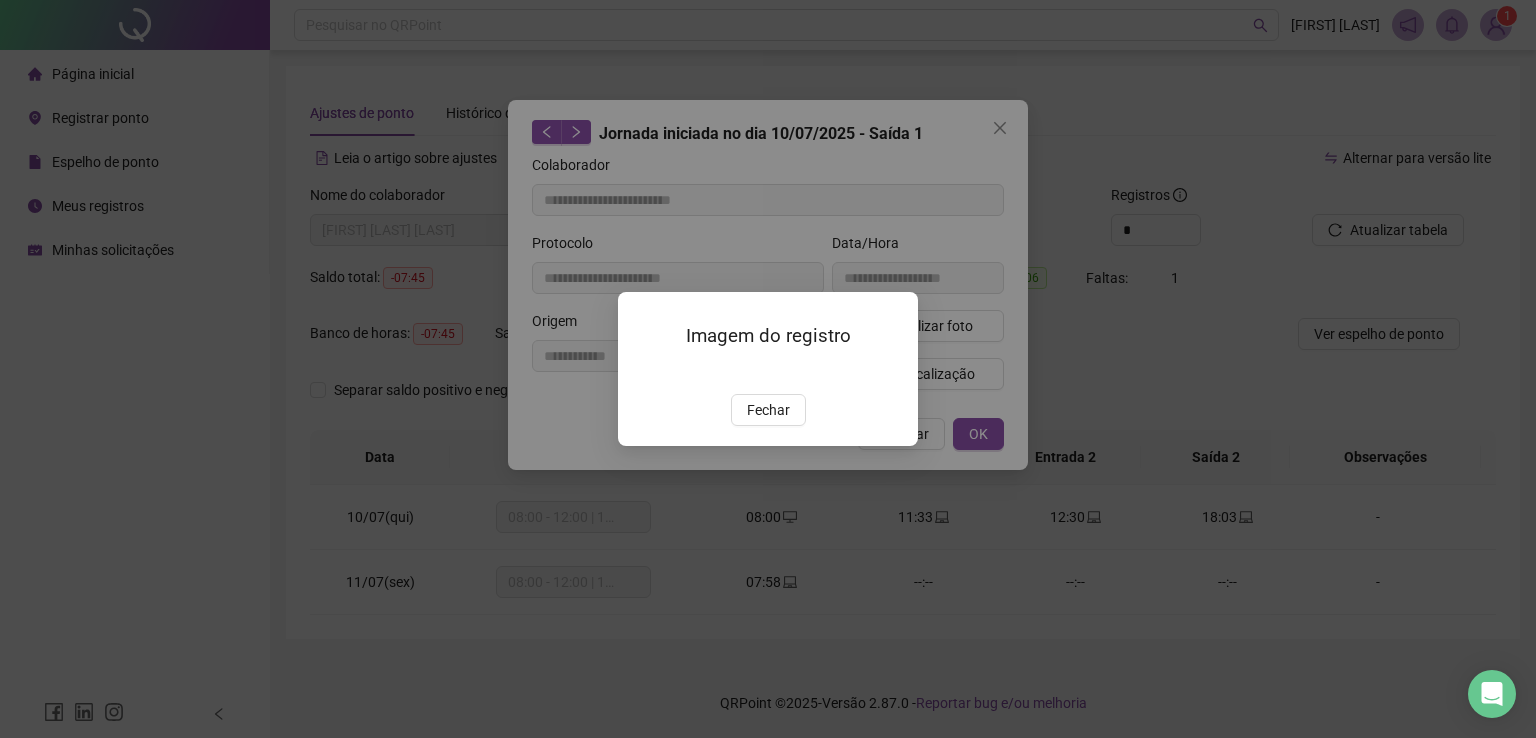click at bounding box center (642, 372) 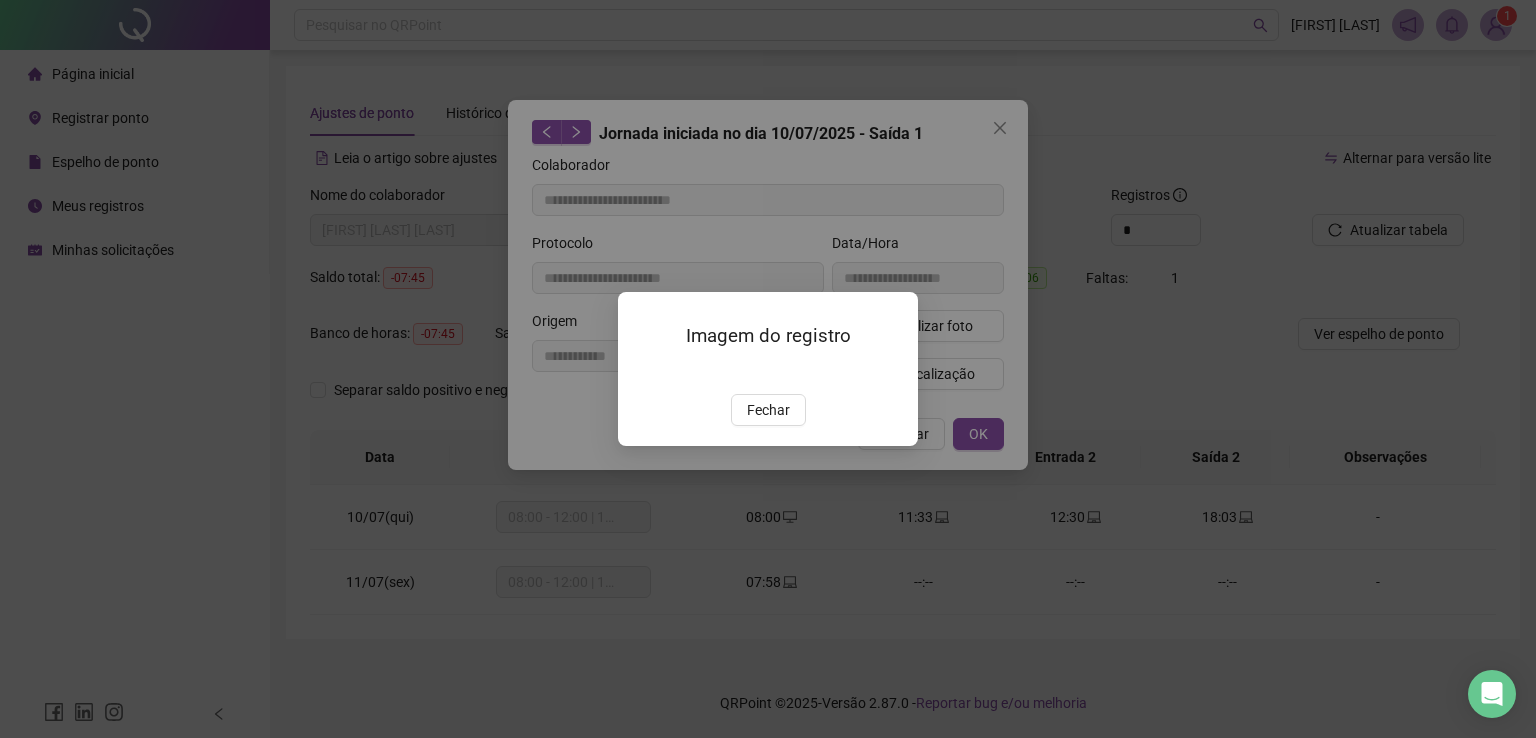 click on "Imagem do registro Fechar" at bounding box center [768, 369] 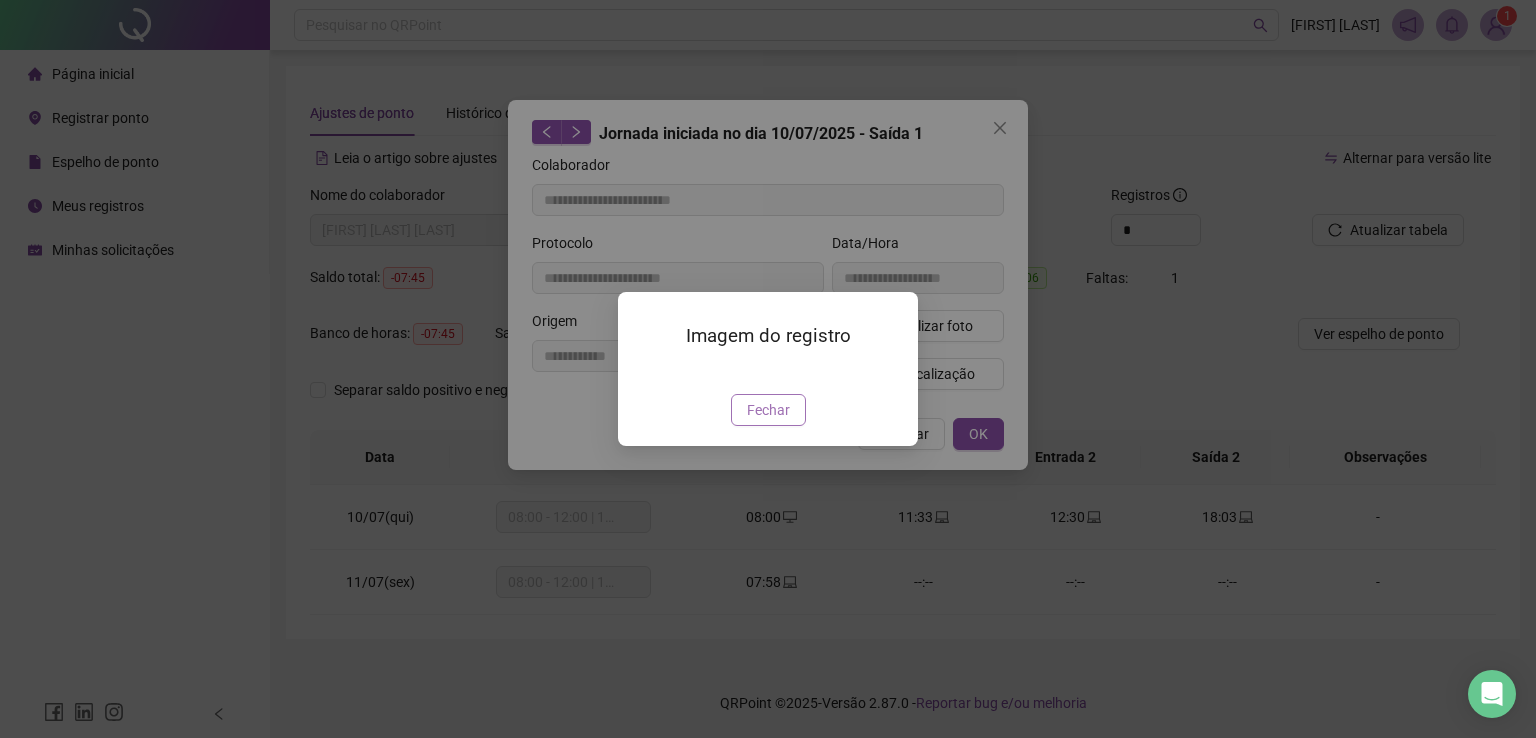 click on "Fechar" at bounding box center [768, 410] 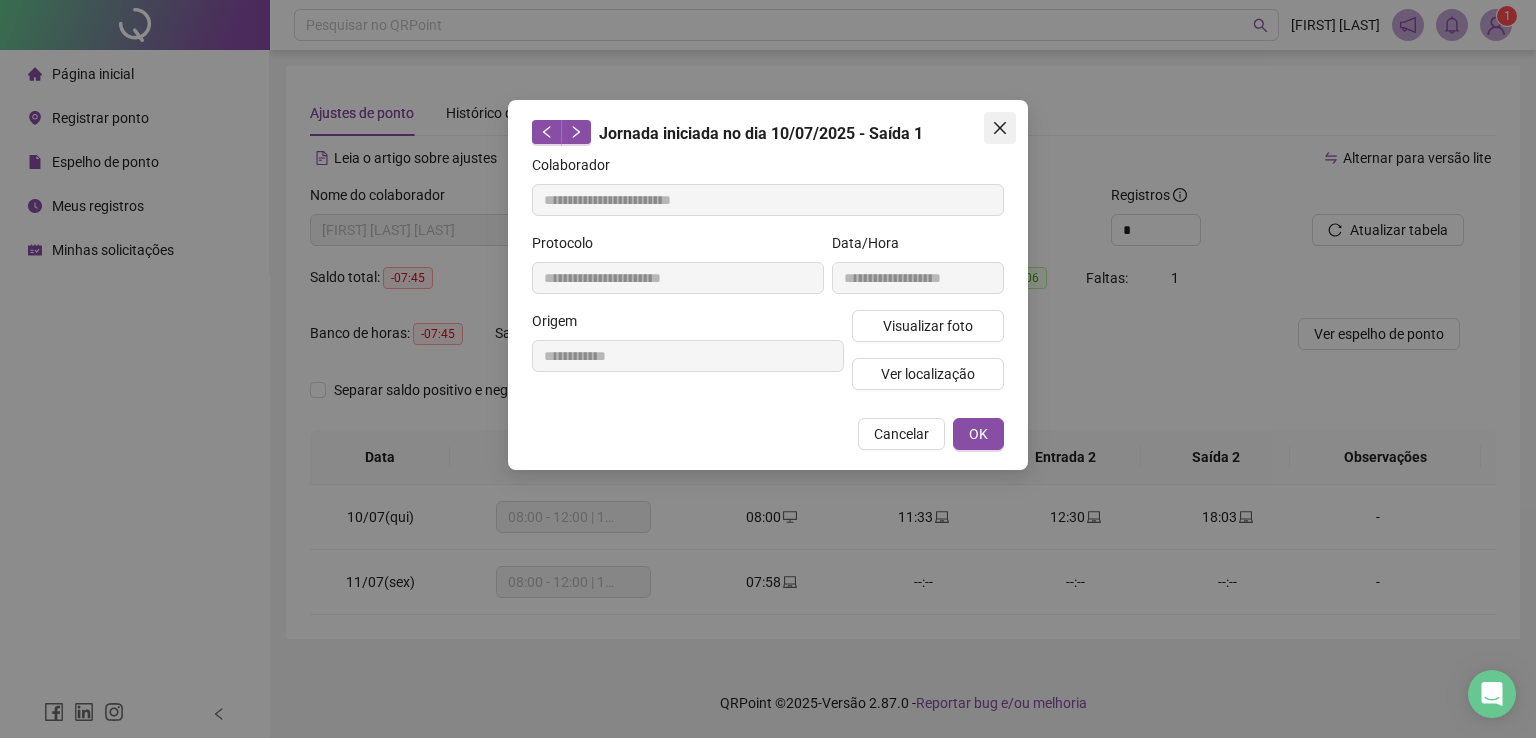 click 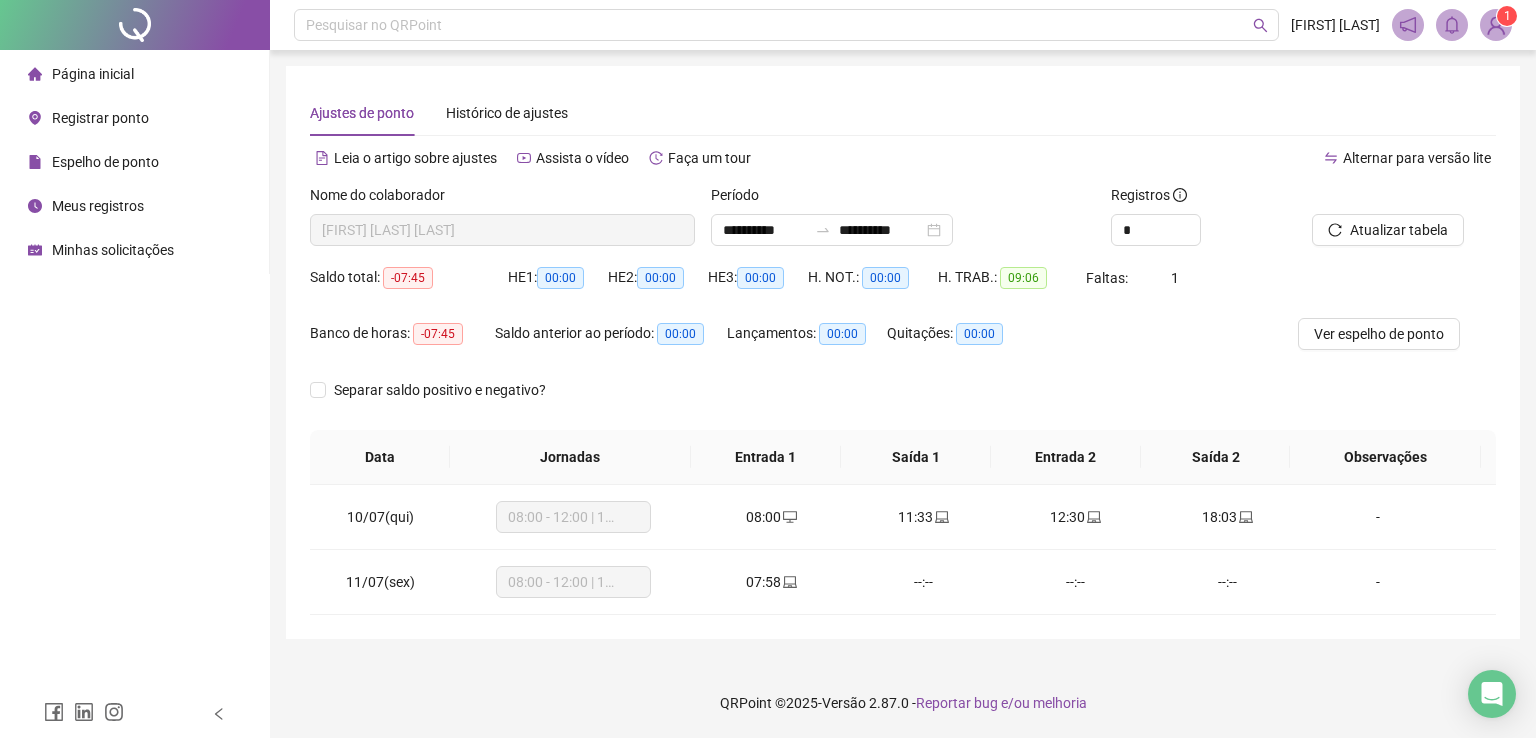 click on "Página inicial" at bounding box center (134, 74) 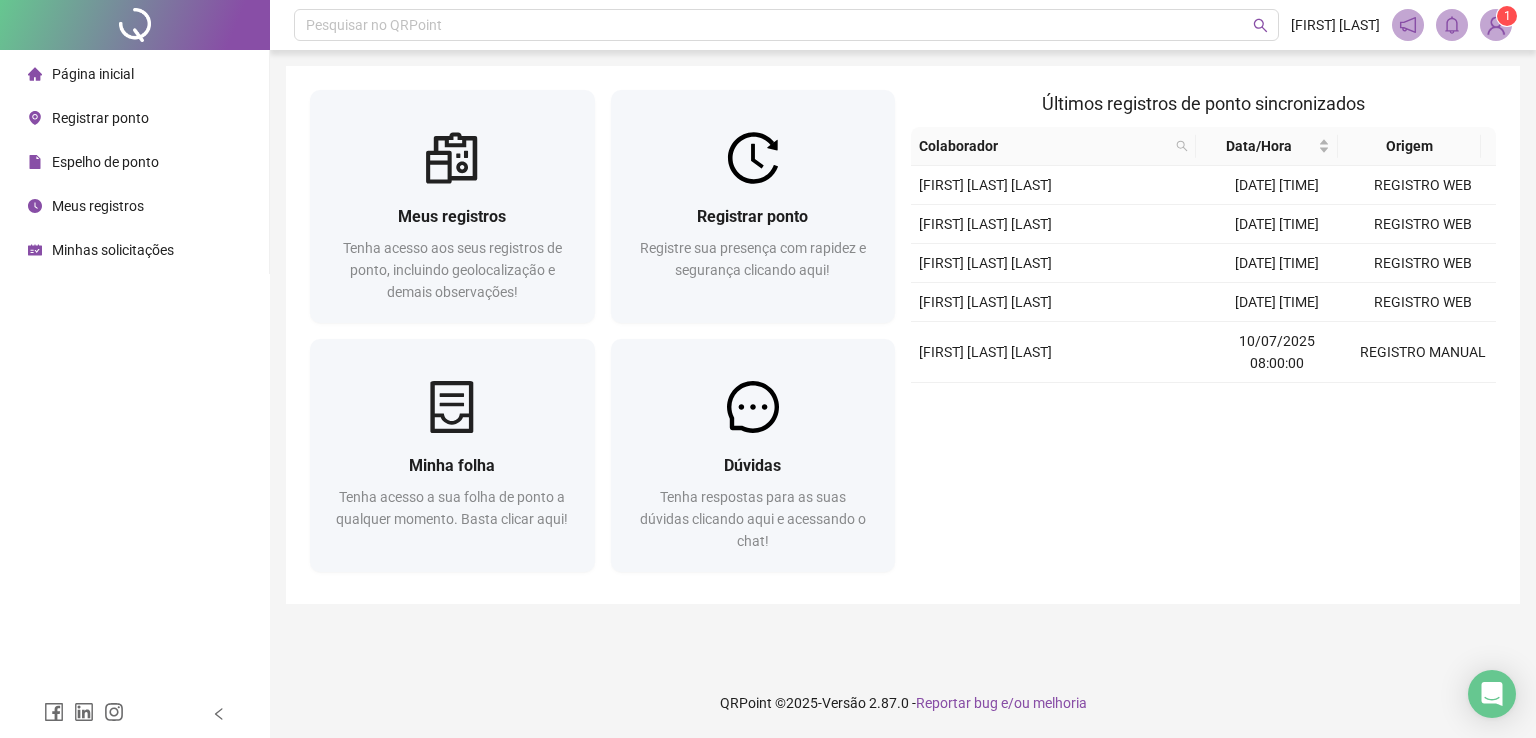 click on "Minhas solicitações" at bounding box center [113, 250] 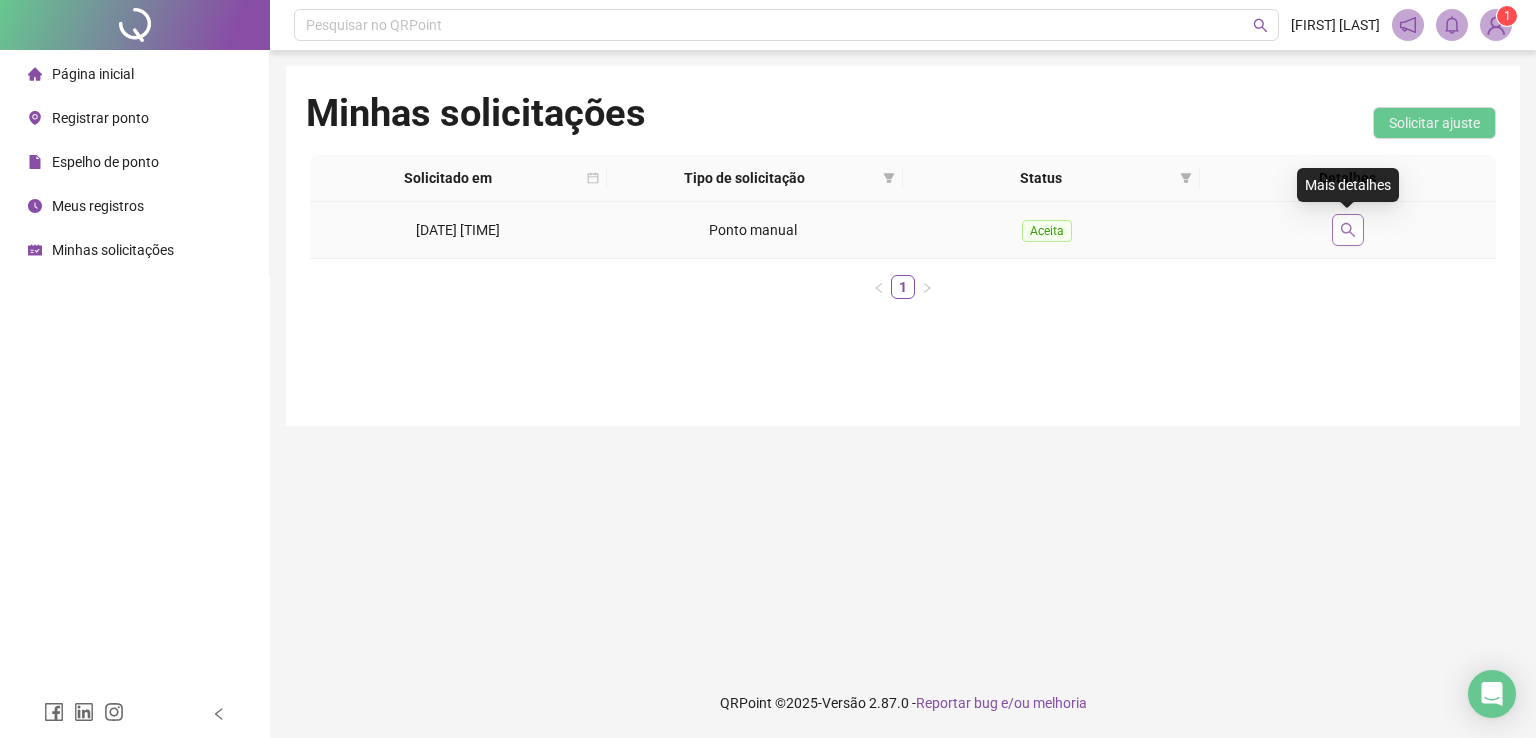 click at bounding box center [1348, 230] 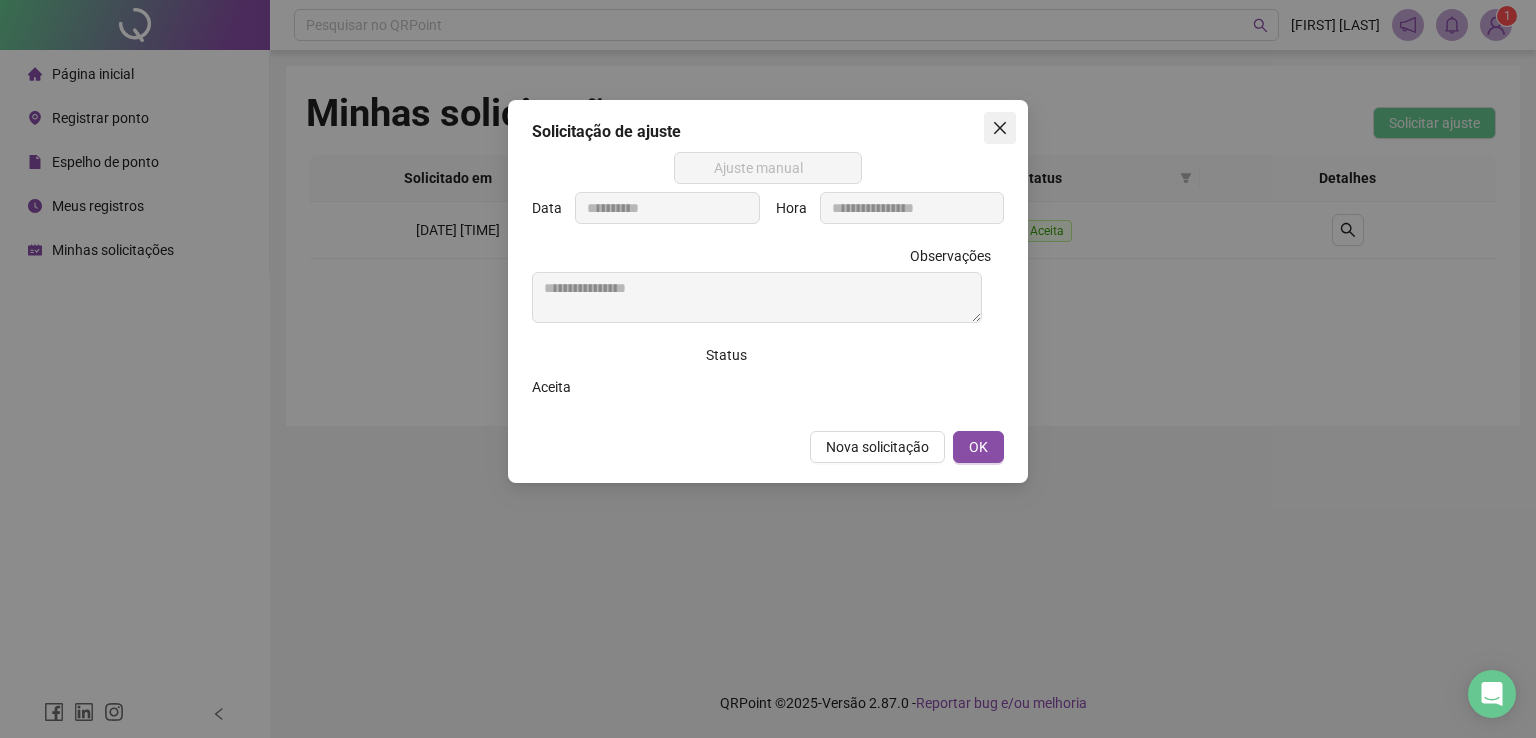 click 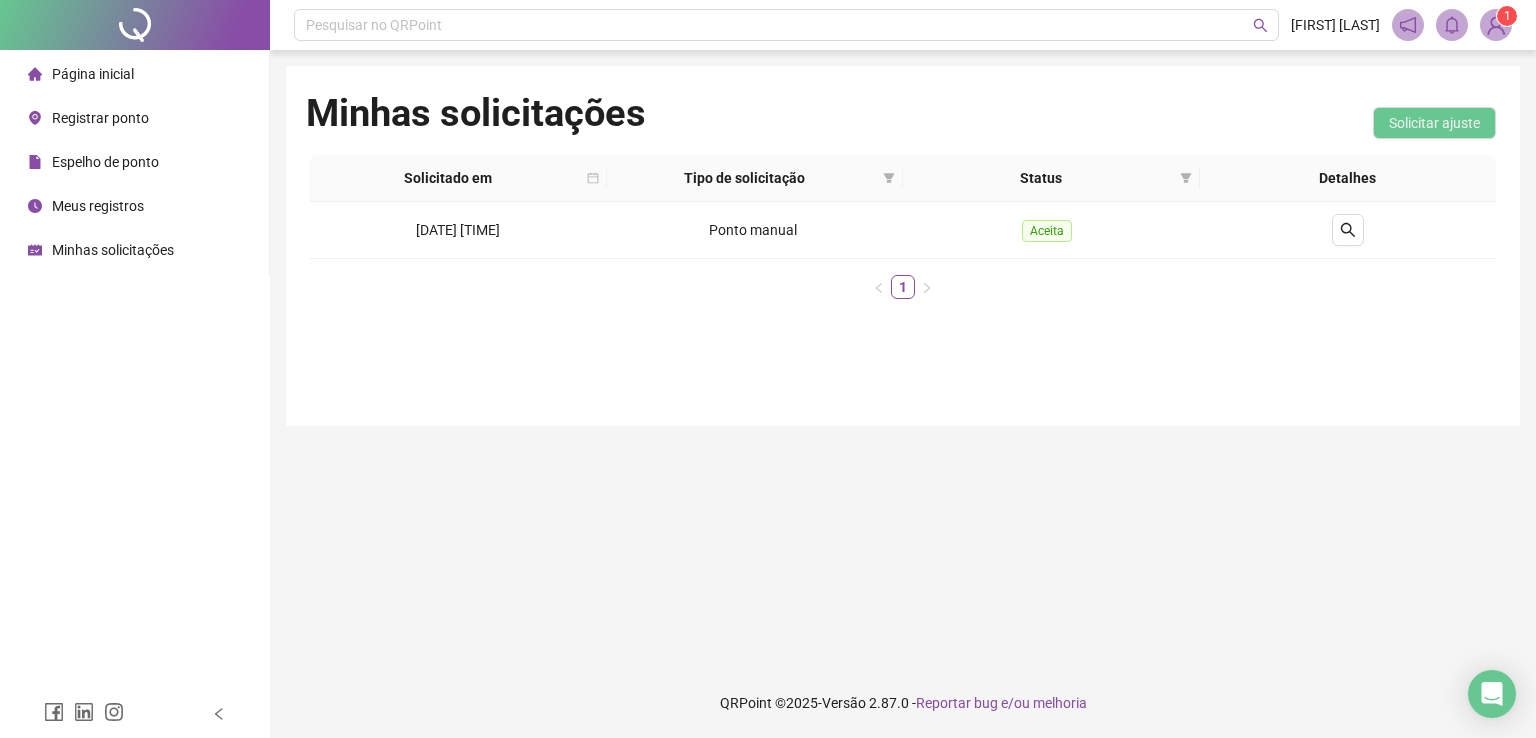 click on "Meus registros" at bounding box center [98, 206] 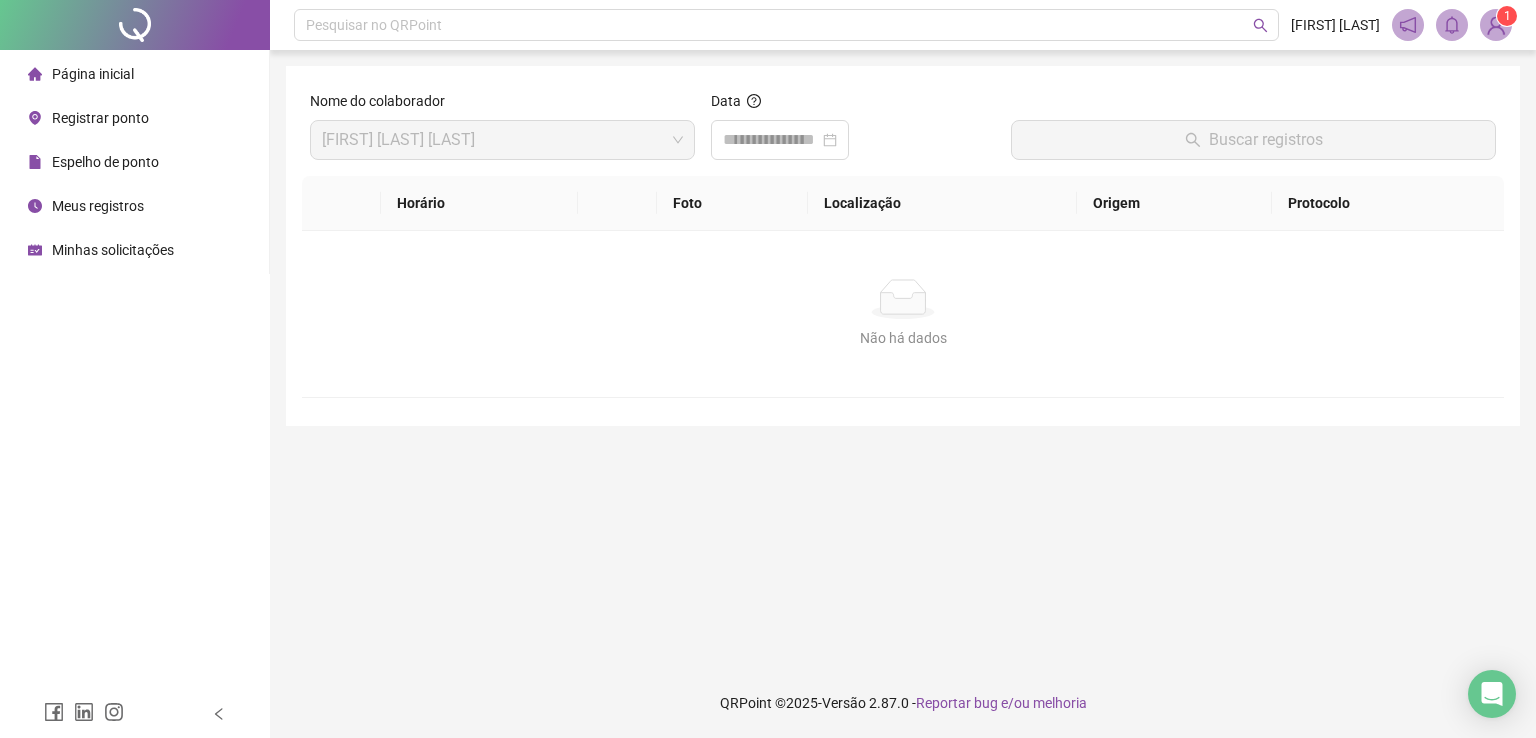 click on "Registrar ponto" at bounding box center [100, 118] 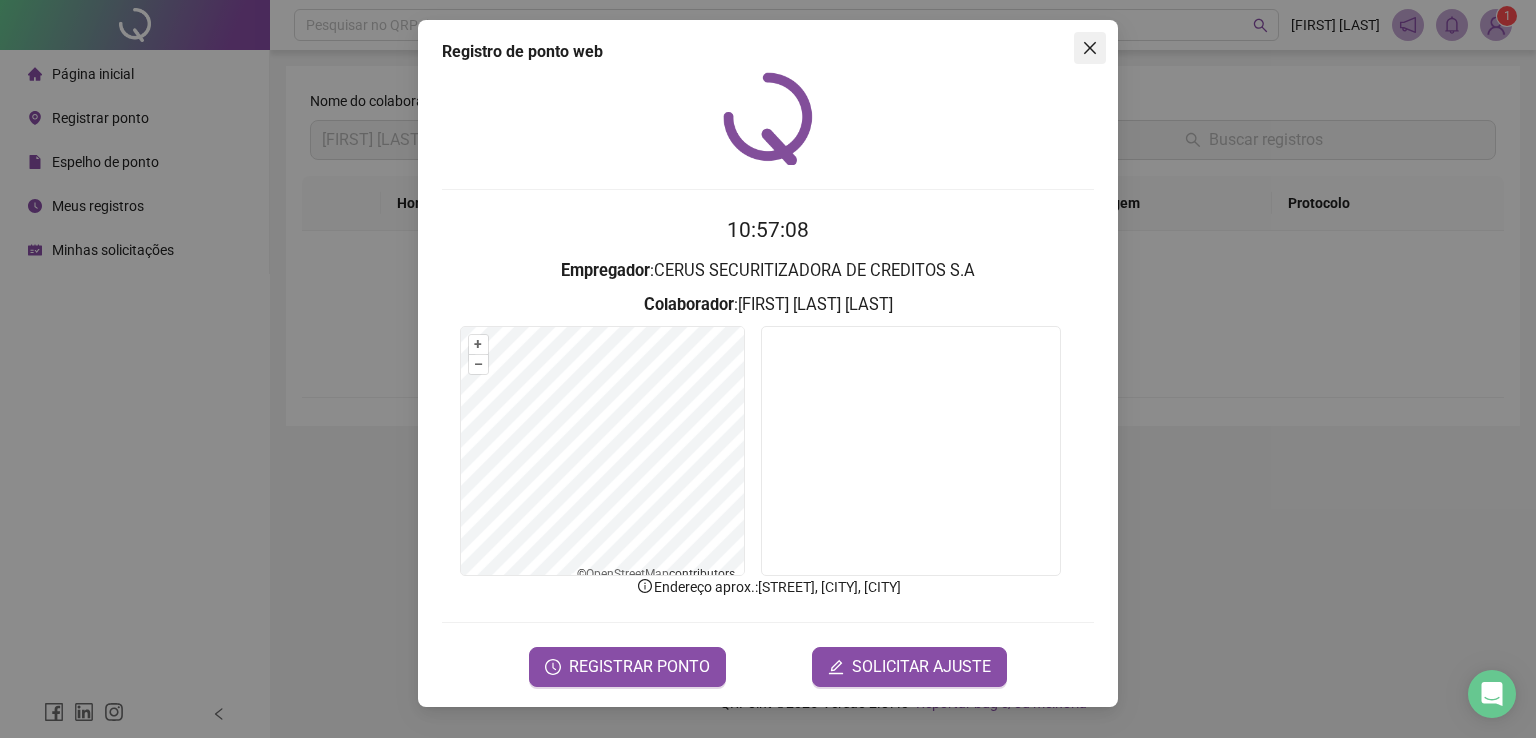 click 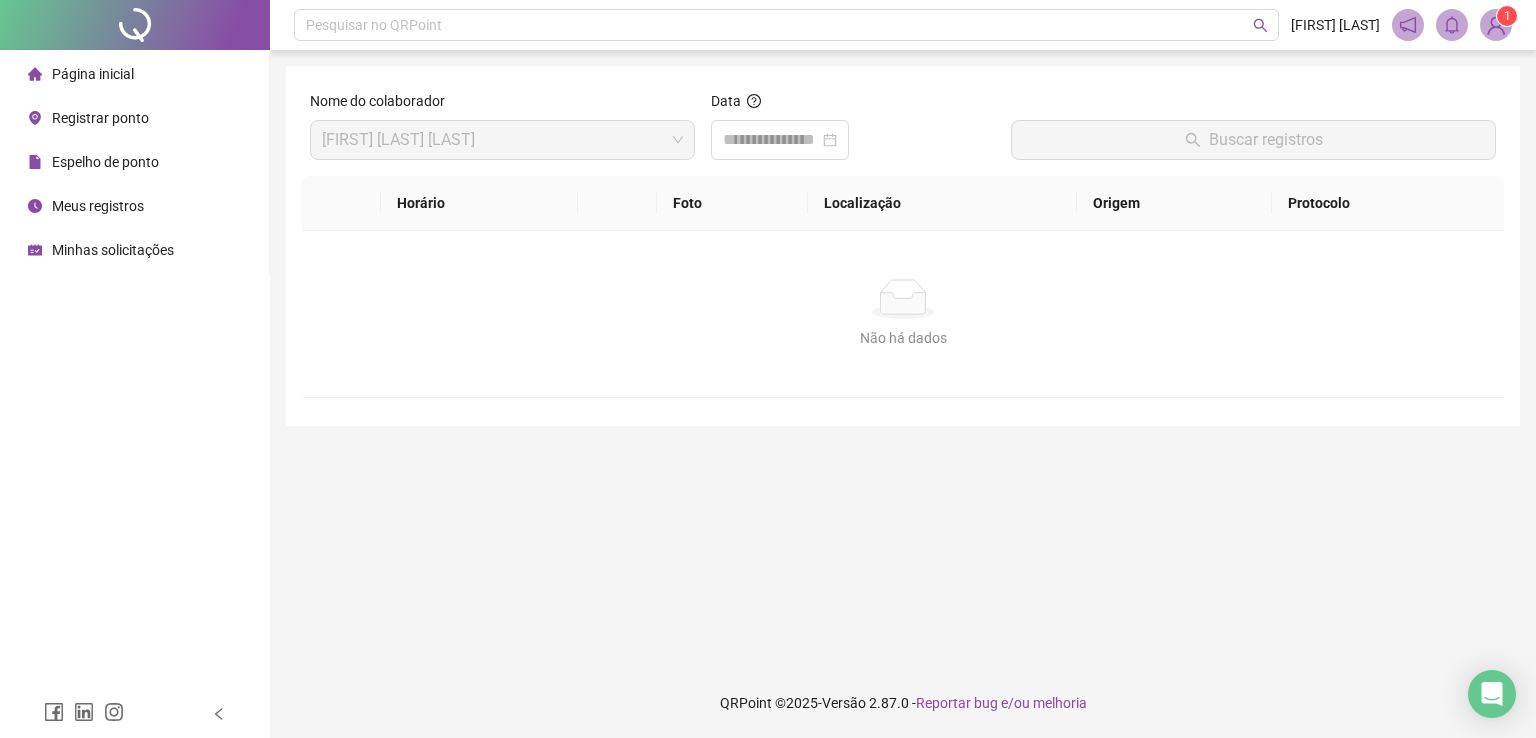 click on "Registrar ponto" at bounding box center (134, 118) 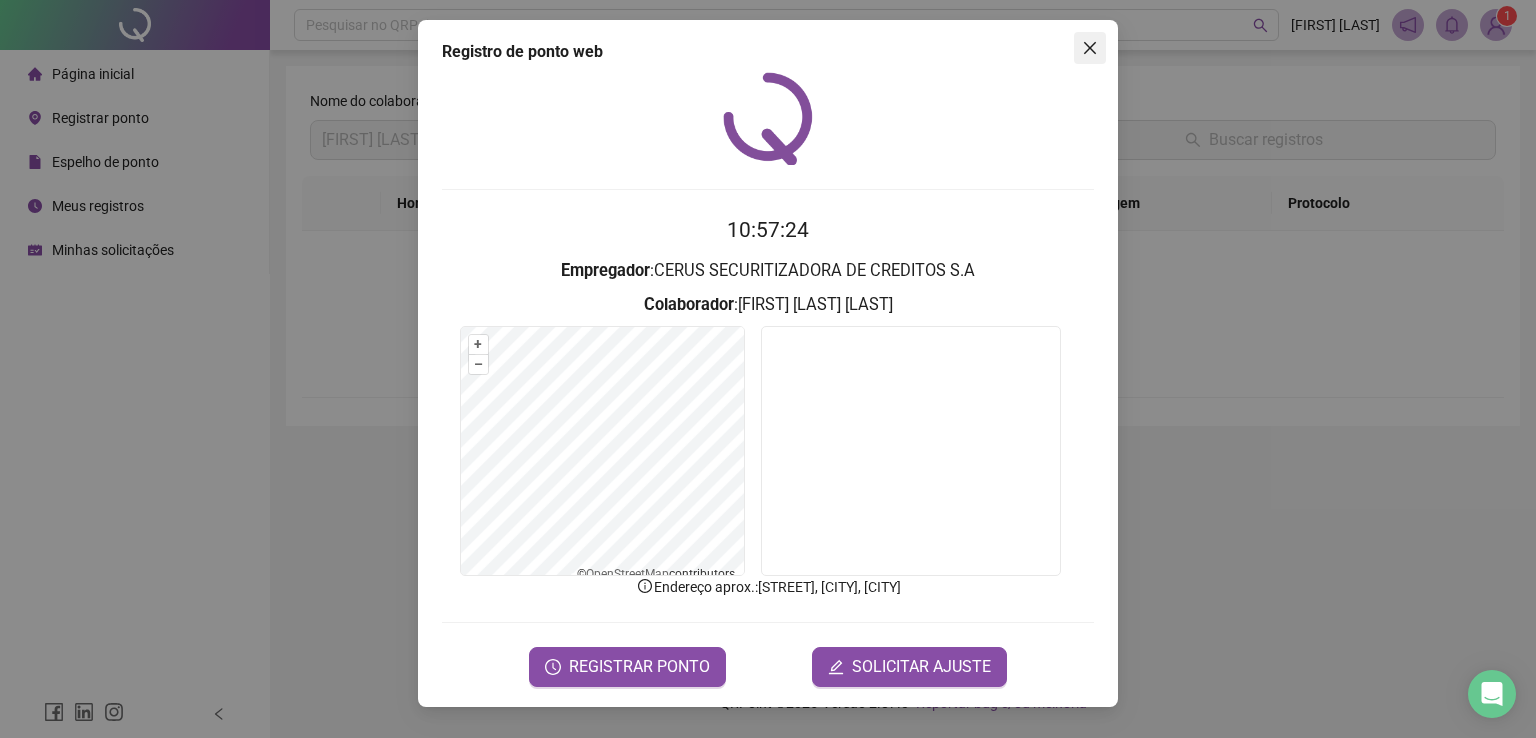 click 